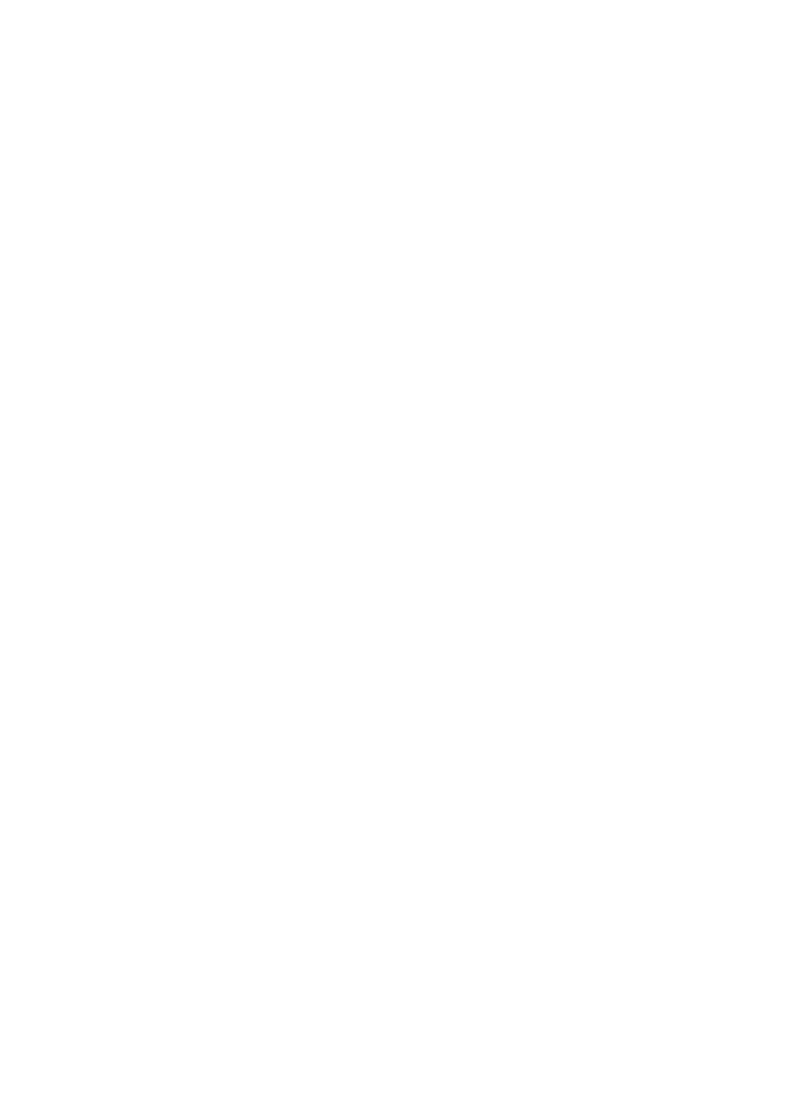scroll, scrollTop: 0, scrollLeft: 0, axis: both 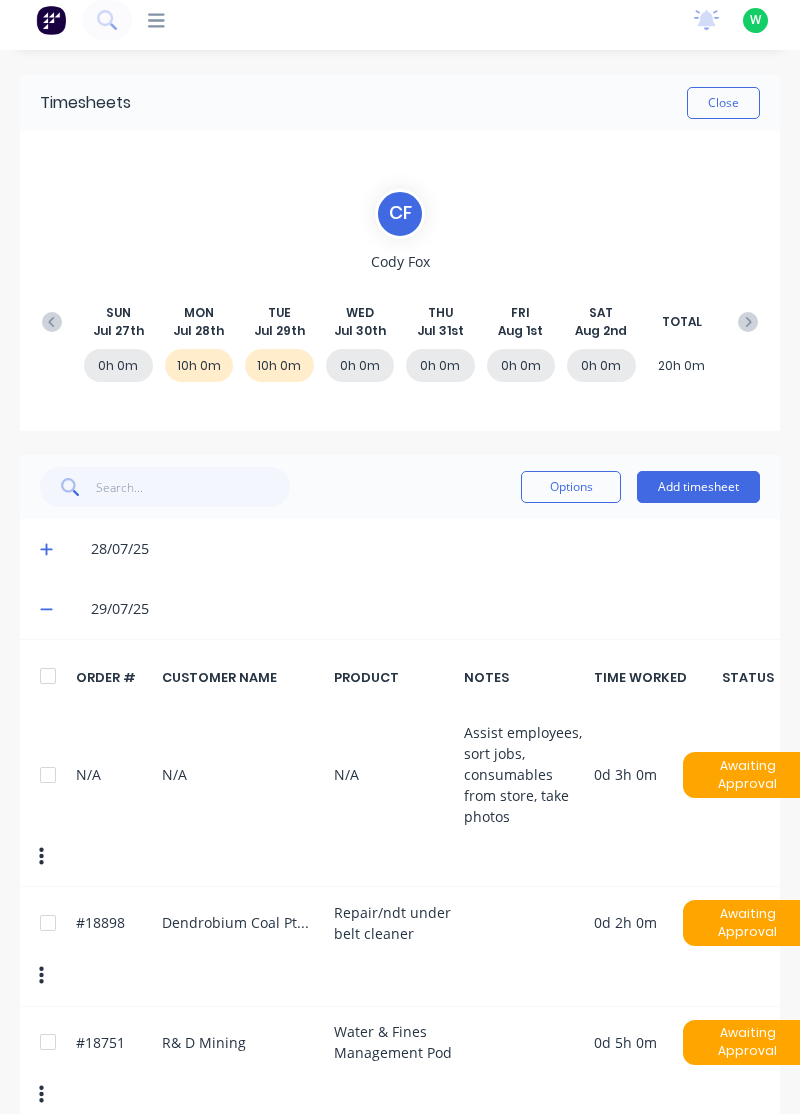 click 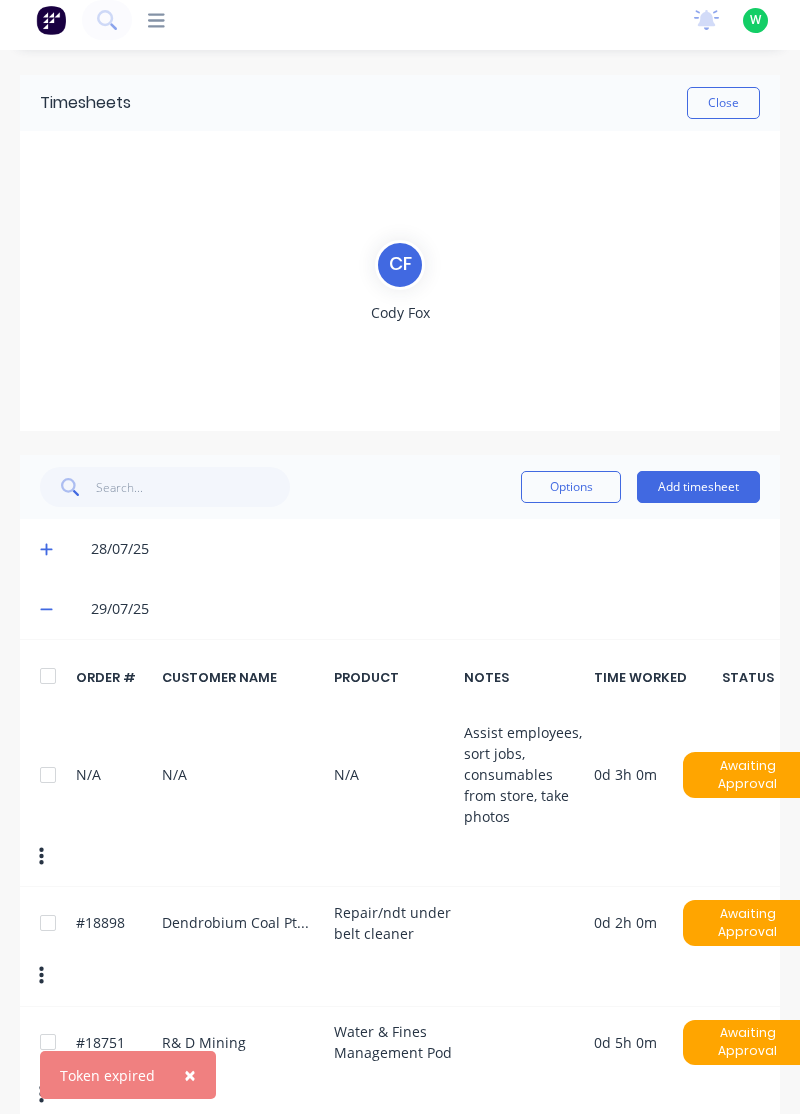 click on "Close" at bounding box center [723, 103] 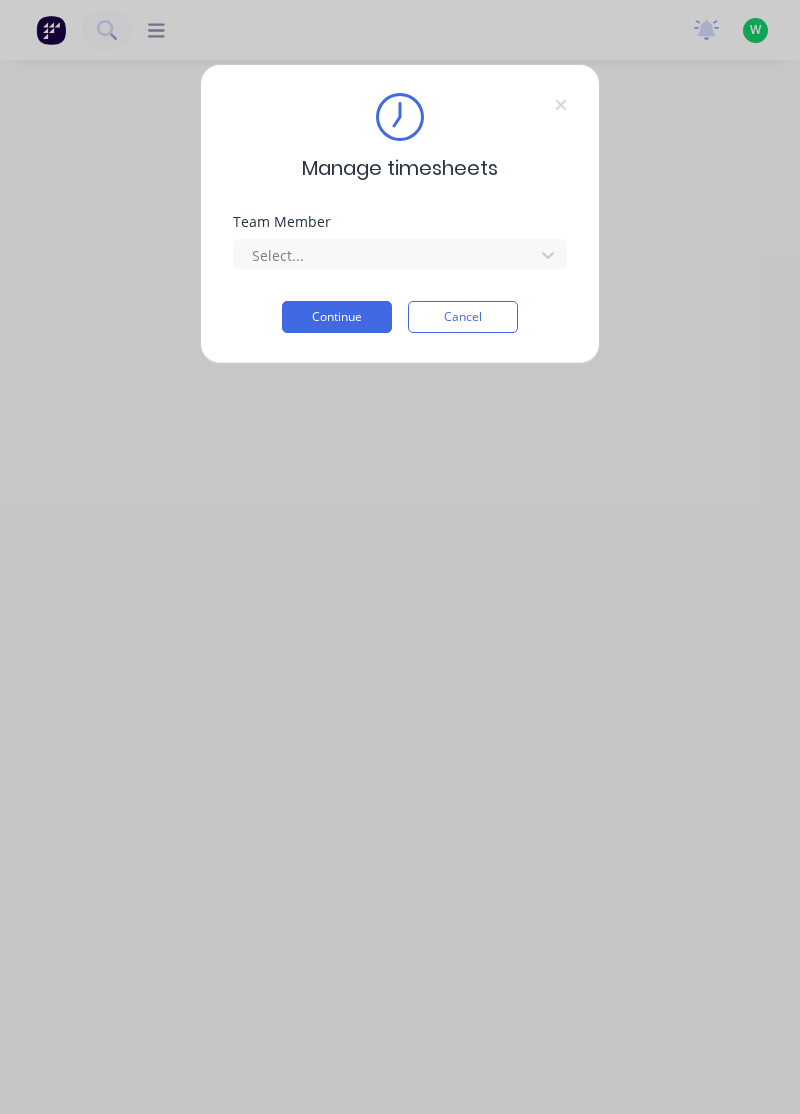 scroll, scrollTop: 0, scrollLeft: 0, axis: both 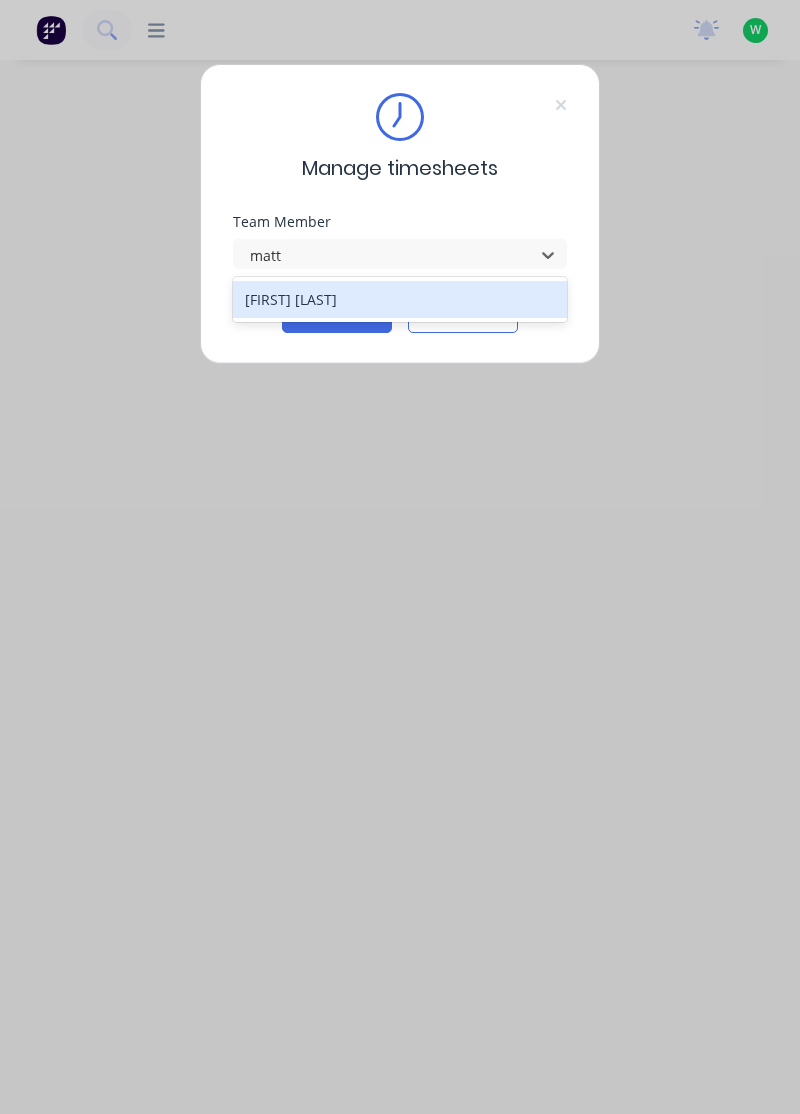 click on "[FIRST] [LAST]" at bounding box center [400, 299] 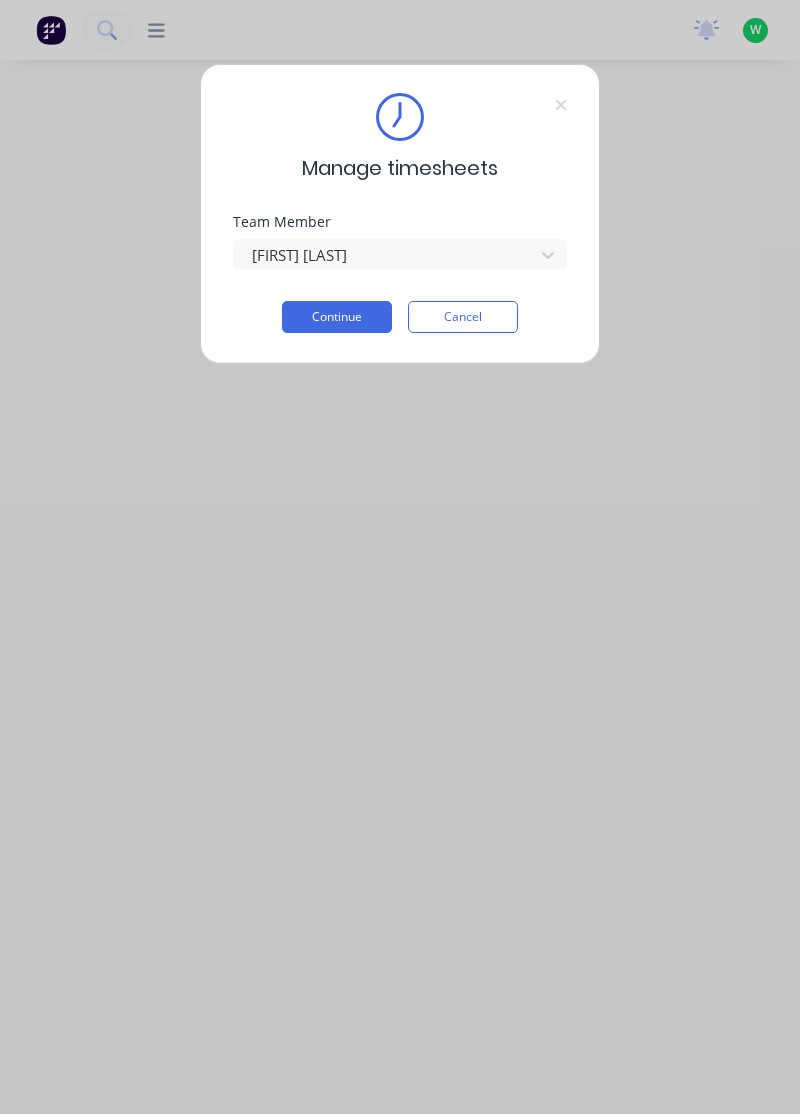 click on "Continue" at bounding box center (337, 317) 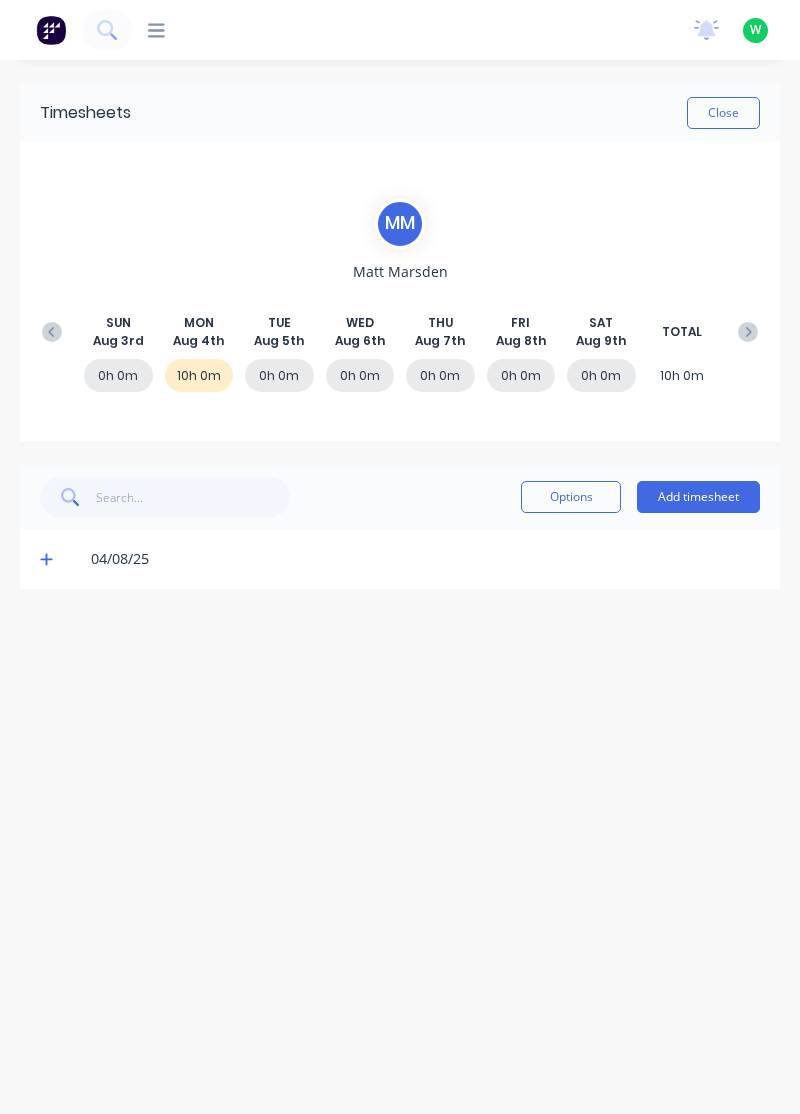 click on "Add timesheet" at bounding box center (698, 497) 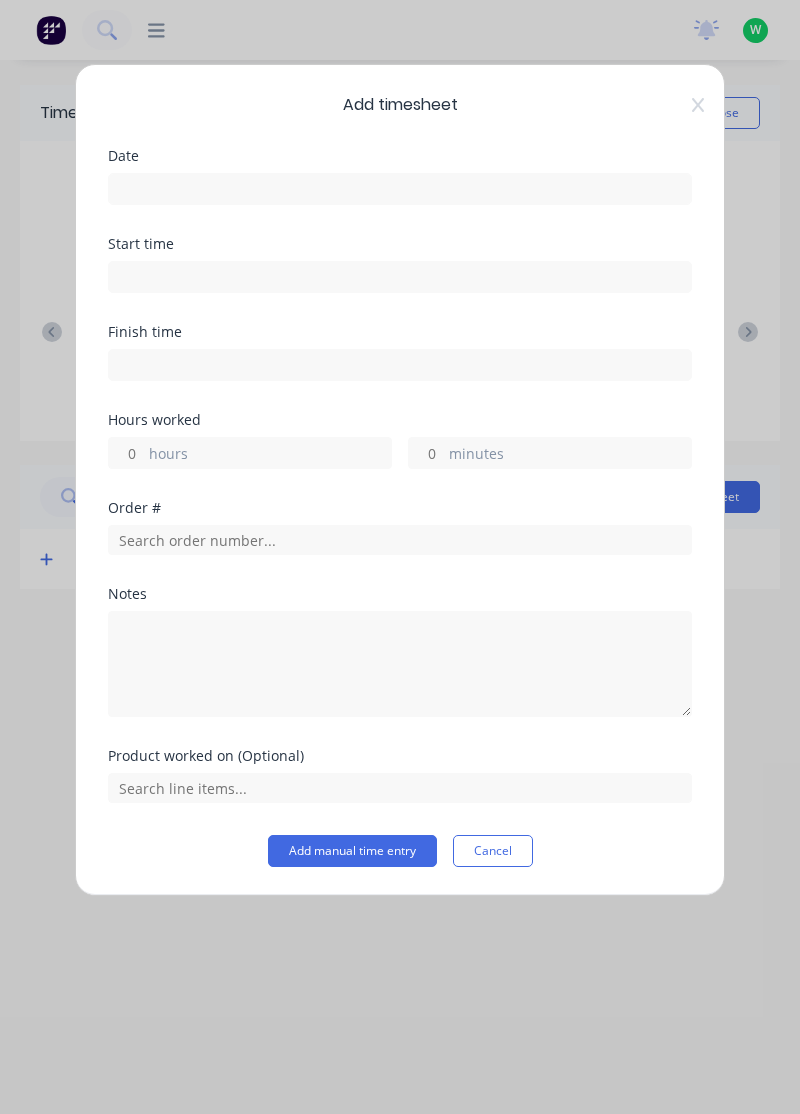 click at bounding box center (400, 189) 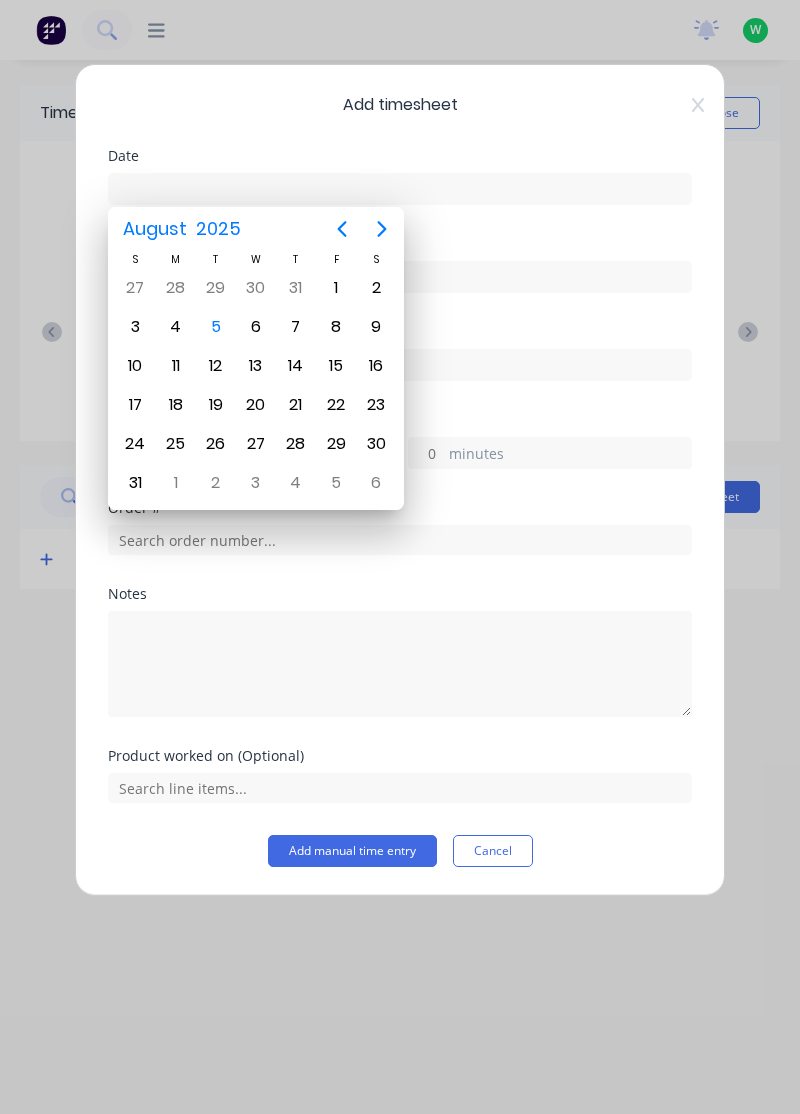 click on "5" at bounding box center (216, 327) 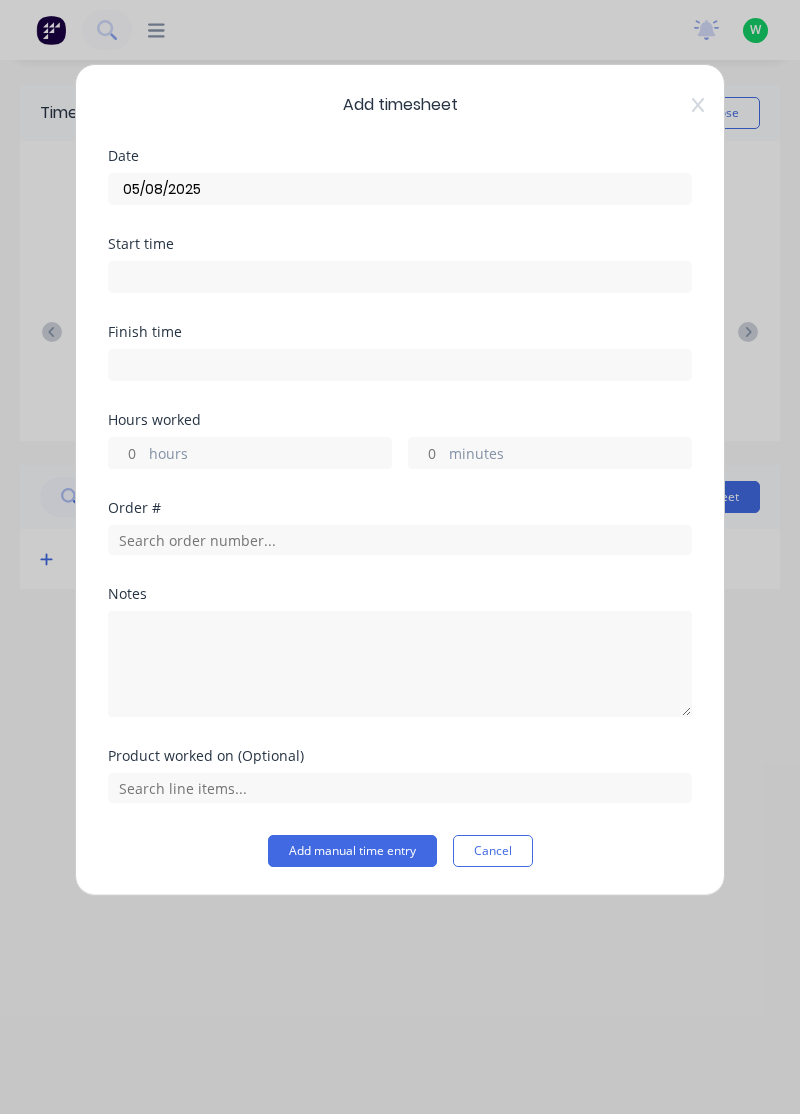 click on "hours" at bounding box center [270, 455] 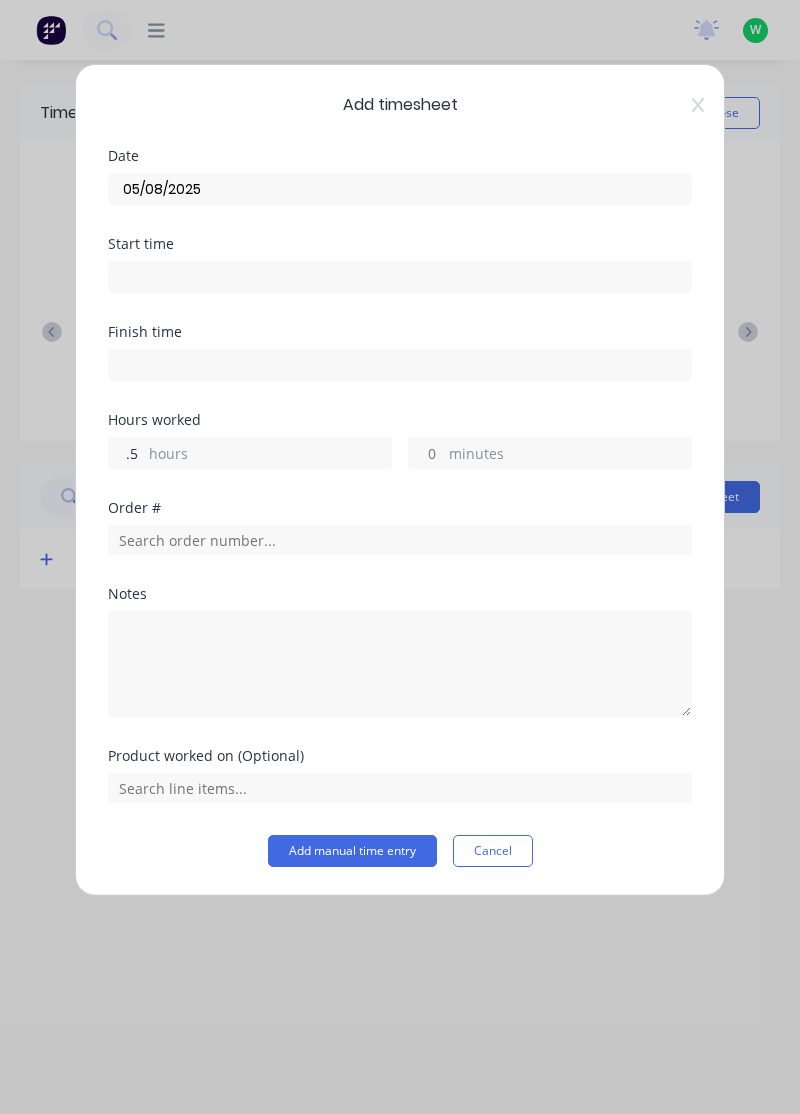 type on "." 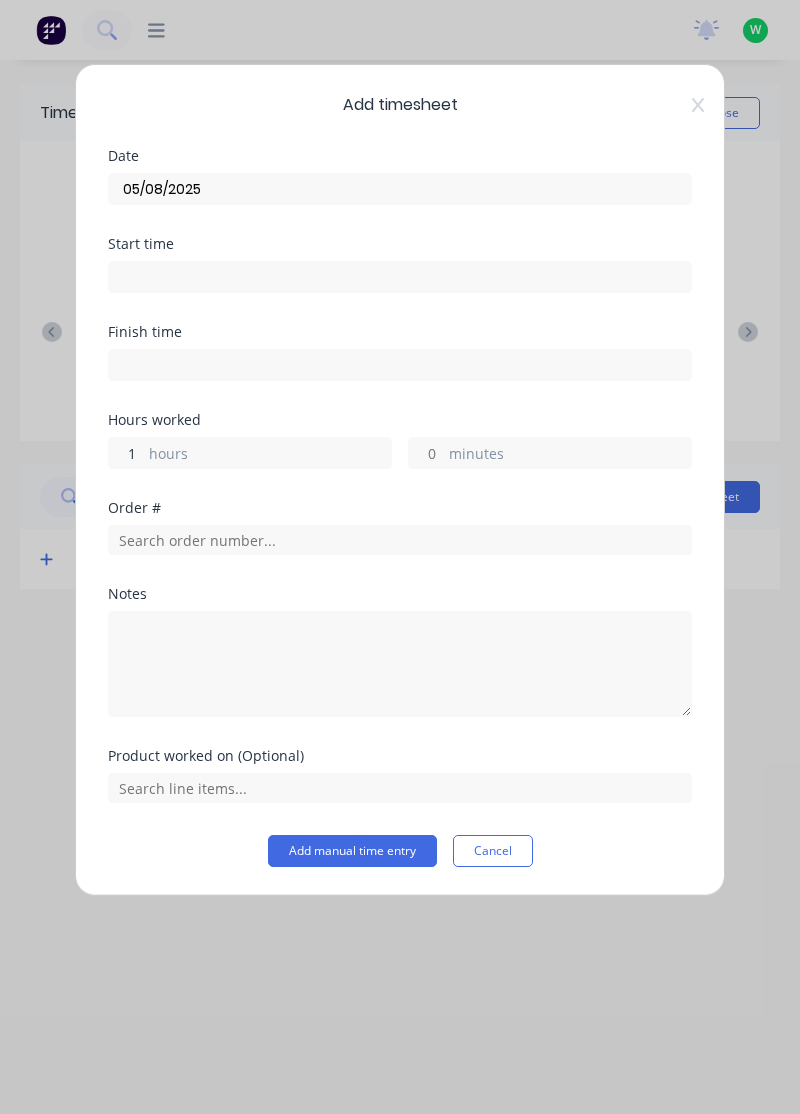 type on "1" 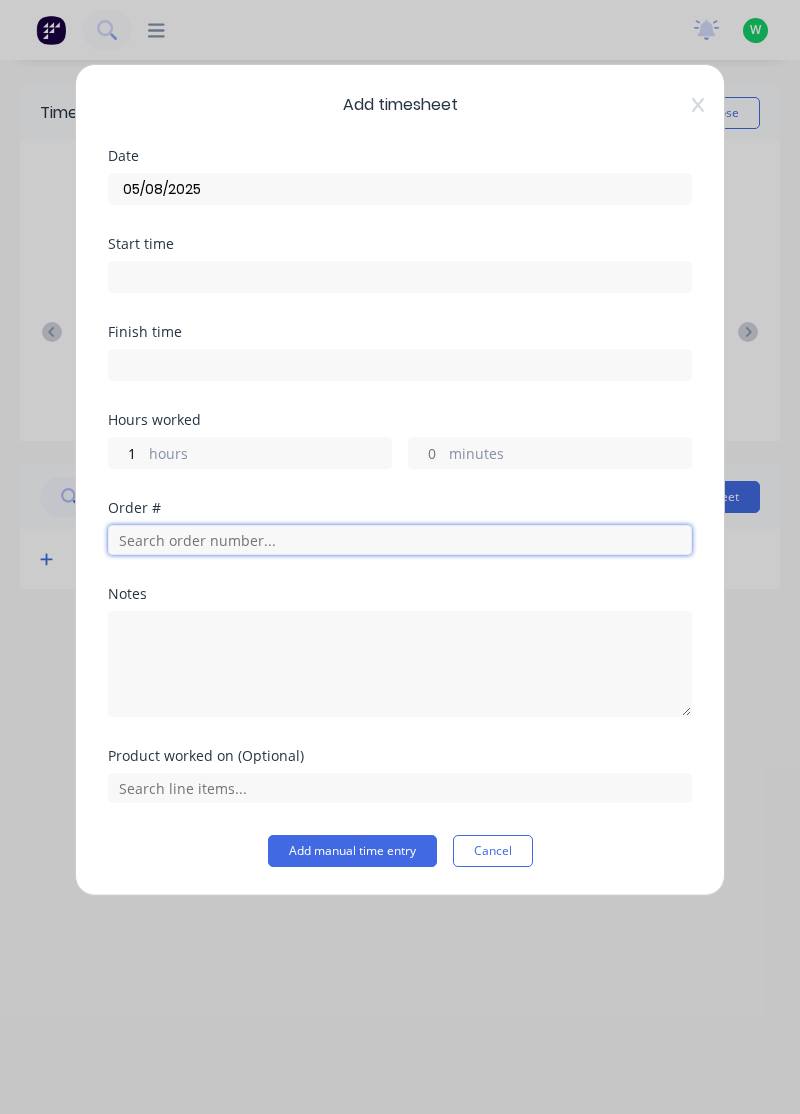 click at bounding box center (400, 540) 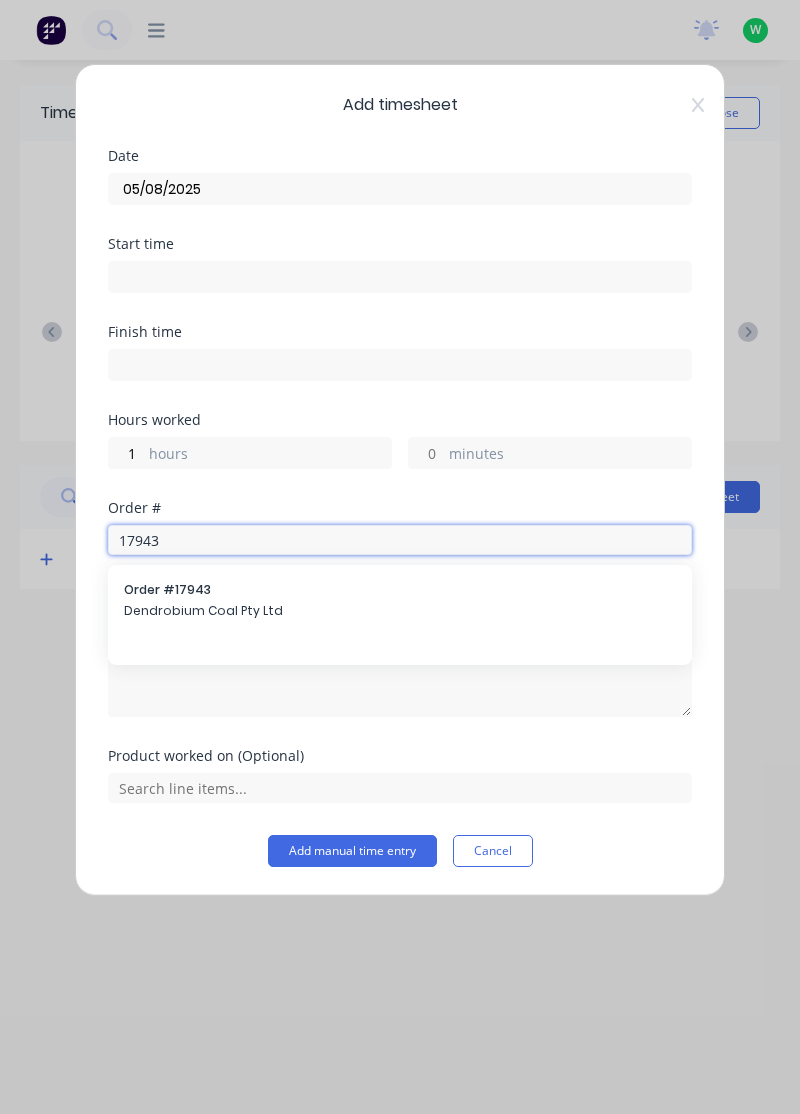type on "17943" 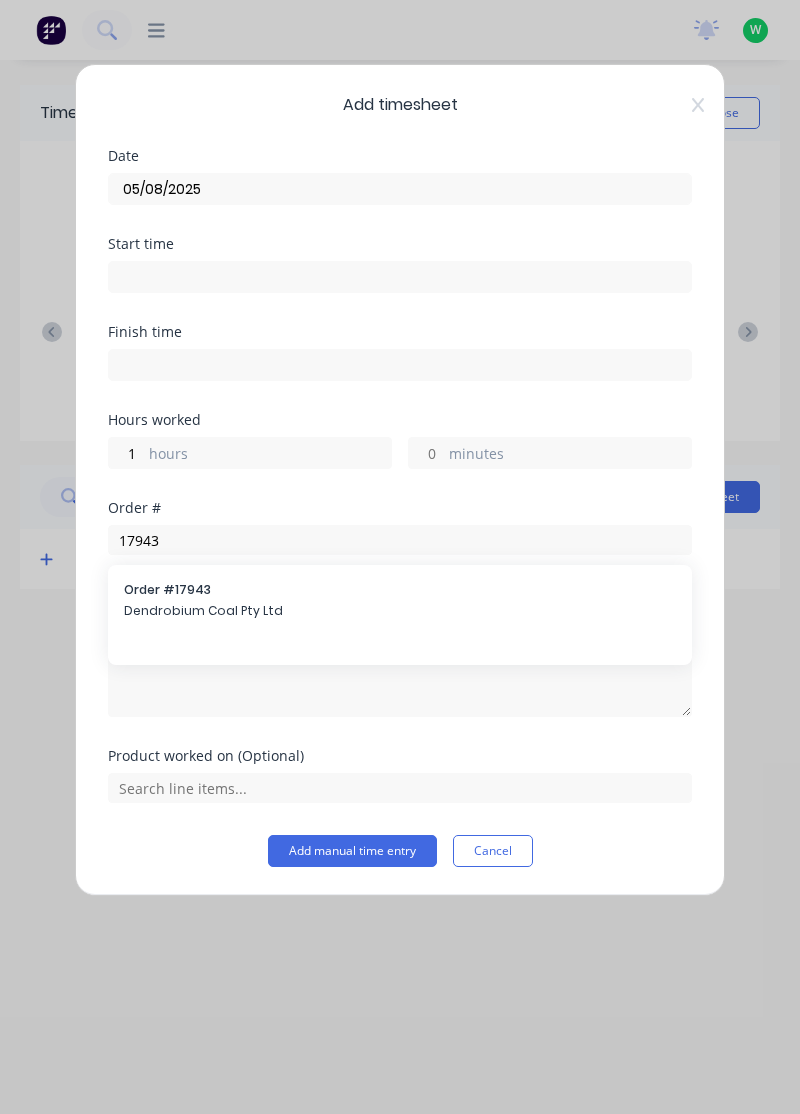 click on "Order # 17943 Dendrobium Coal Pty Ltd" at bounding box center [400, 602] 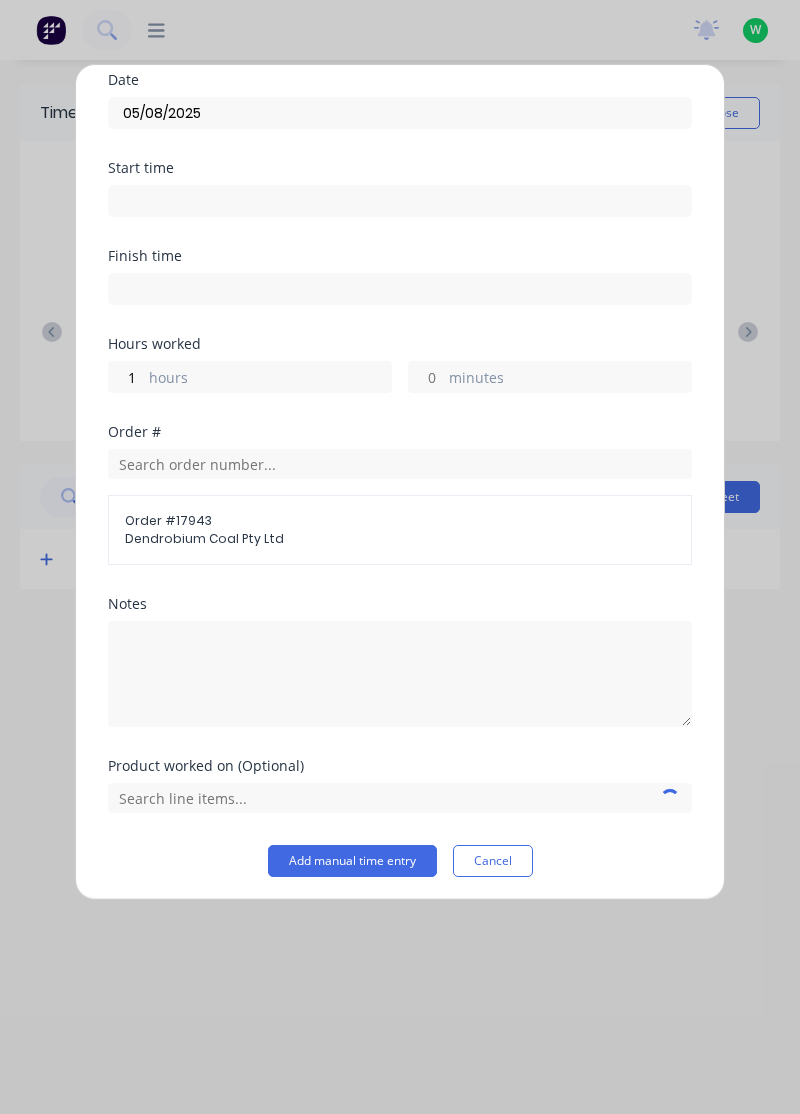 scroll, scrollTop: 78, scrollLeft: 0, axis: vertical 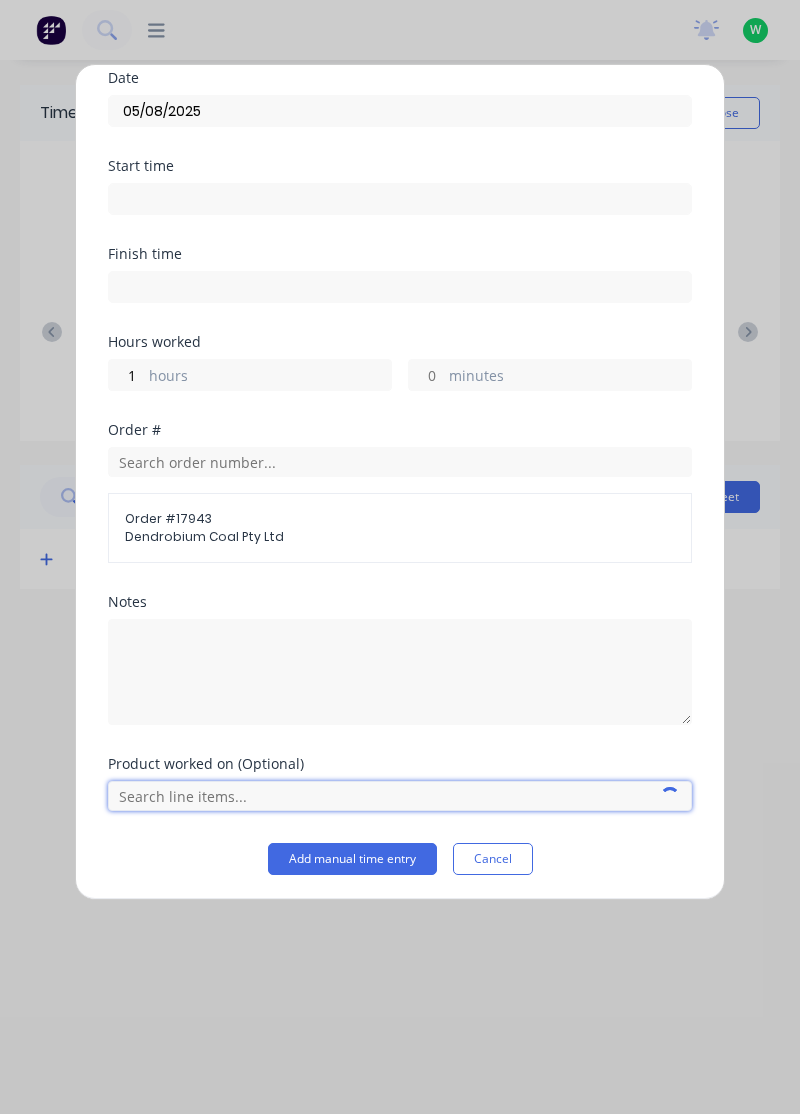 click at bounding box center [400, 796] 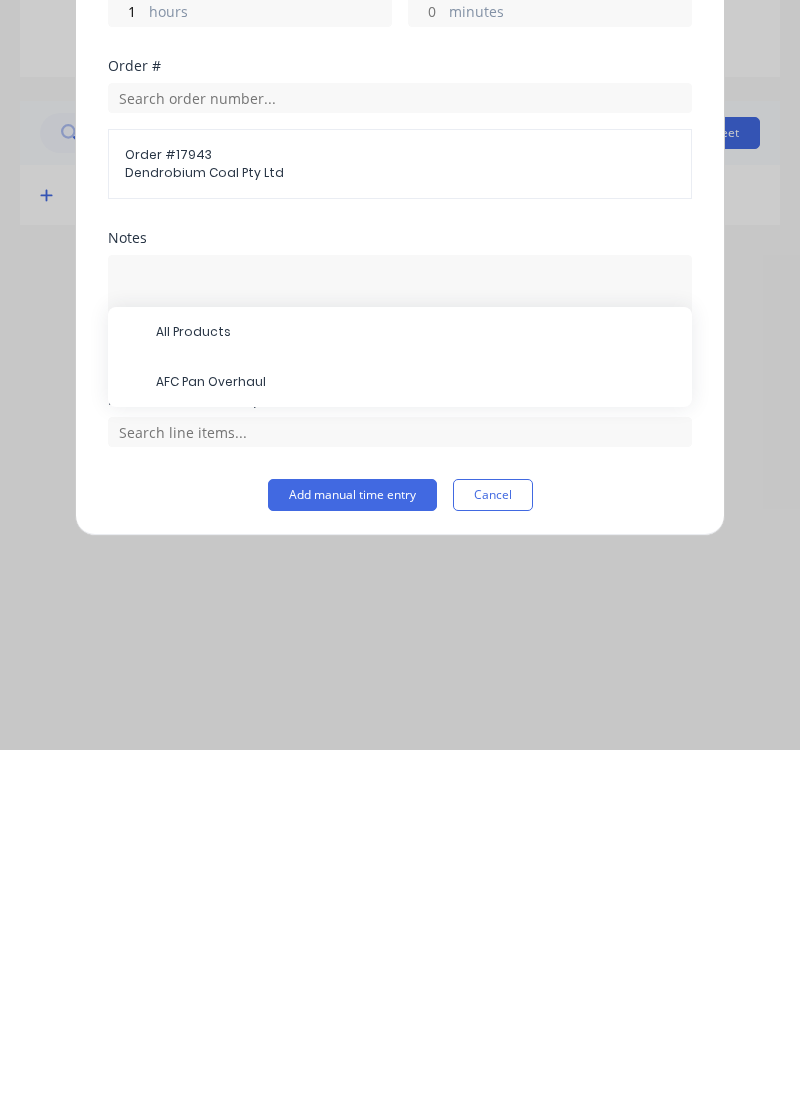 click on "AFC Pan Overhaul" at bounding box center (416, 746) 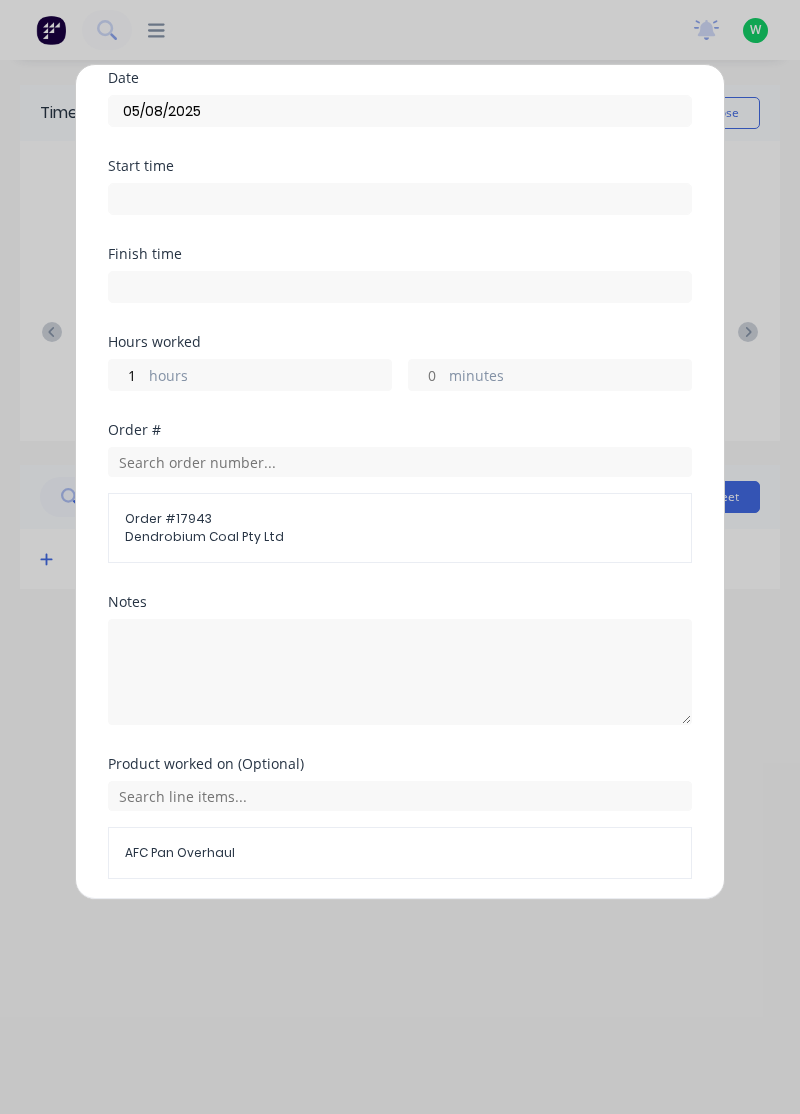scroll, scrollTop: 145, scrollLeft: 0, axis: vertical 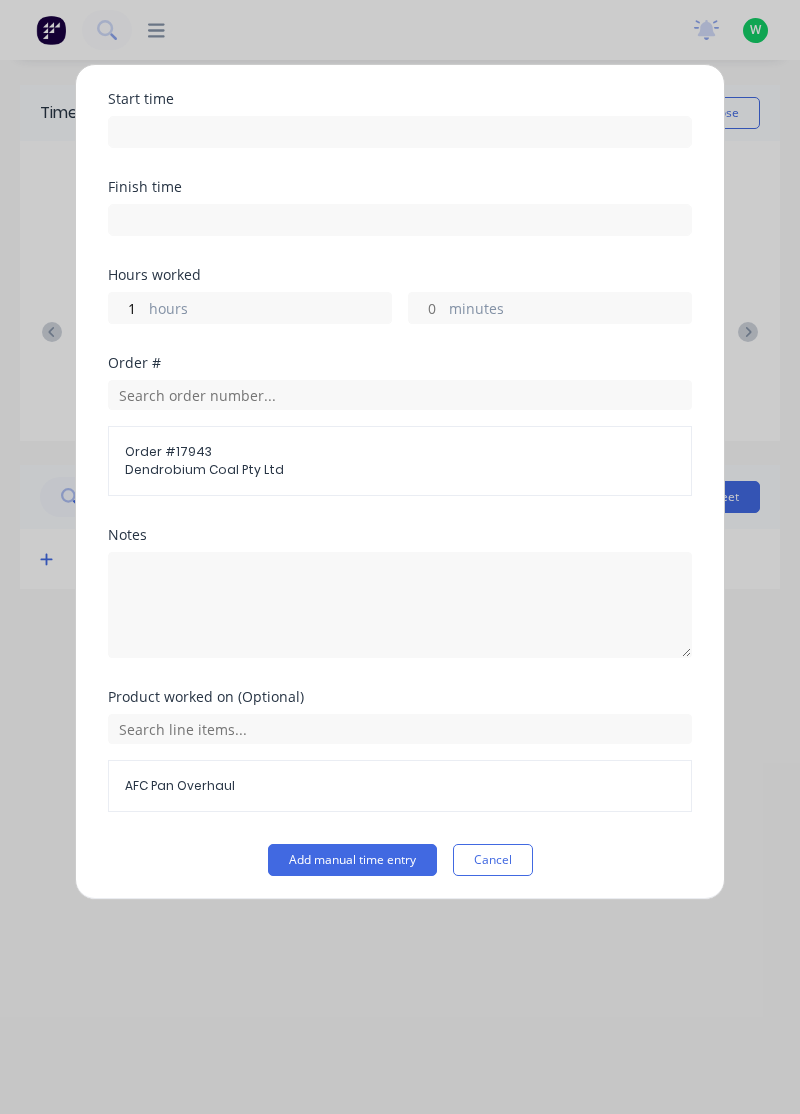 click on "Add manual time entry" at bounding box center (352, 860) 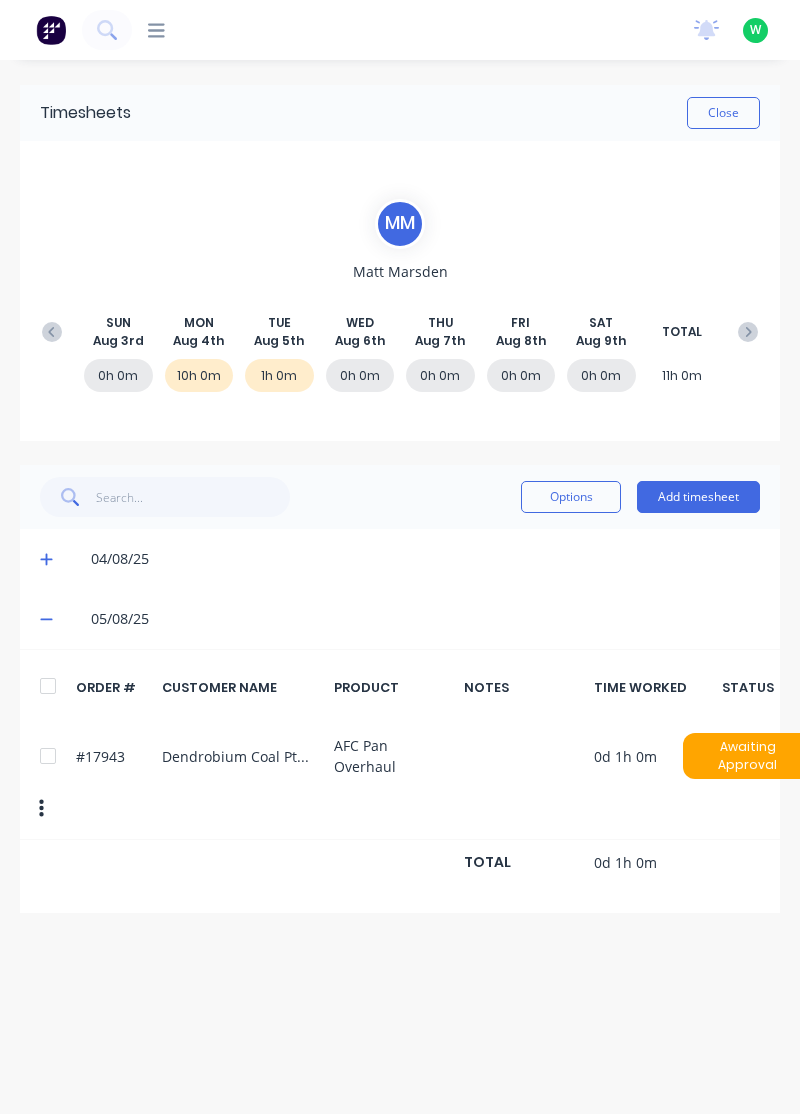 click on "Add timesheet" at bounding box center [698, 497] 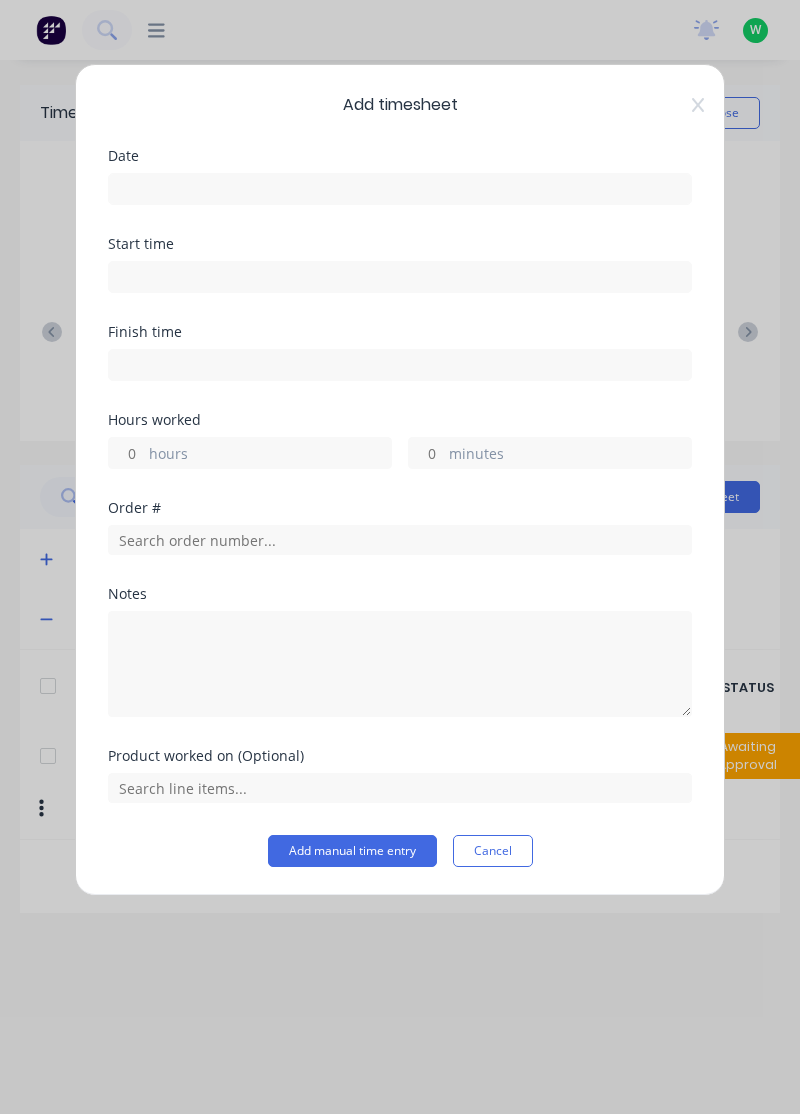 click at bounding box center [400, 189] 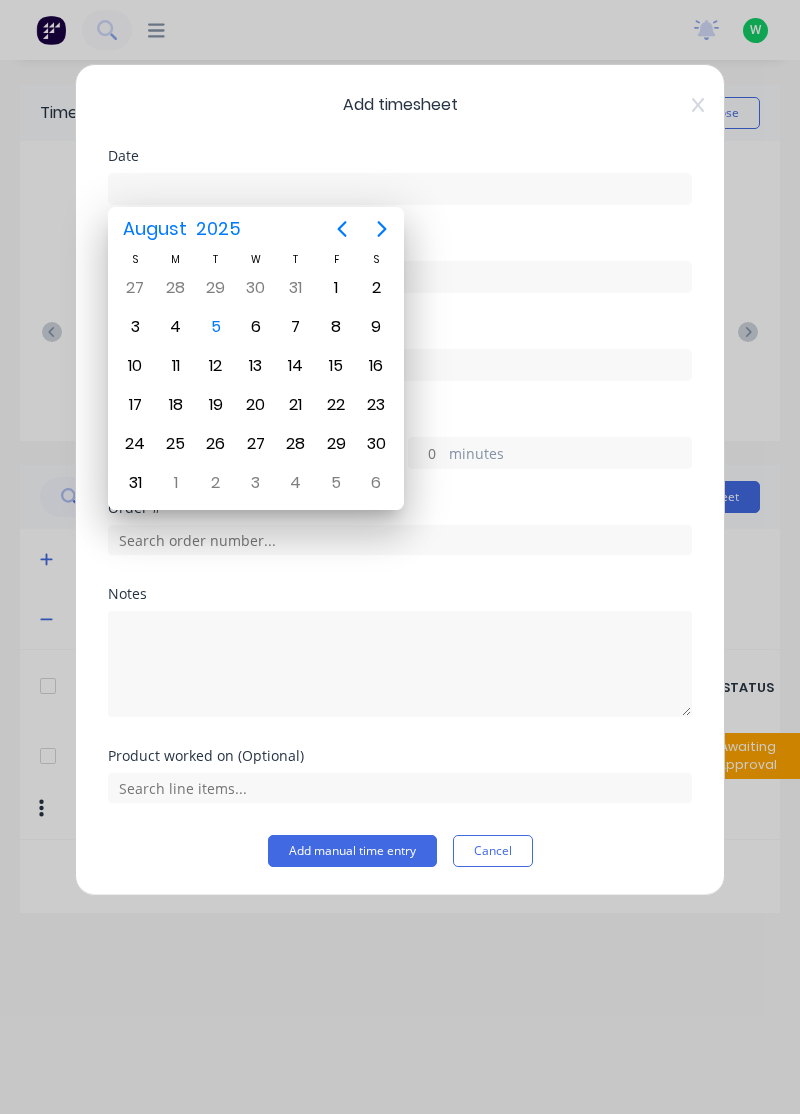 click on "5" at bounding box center [216, 327] 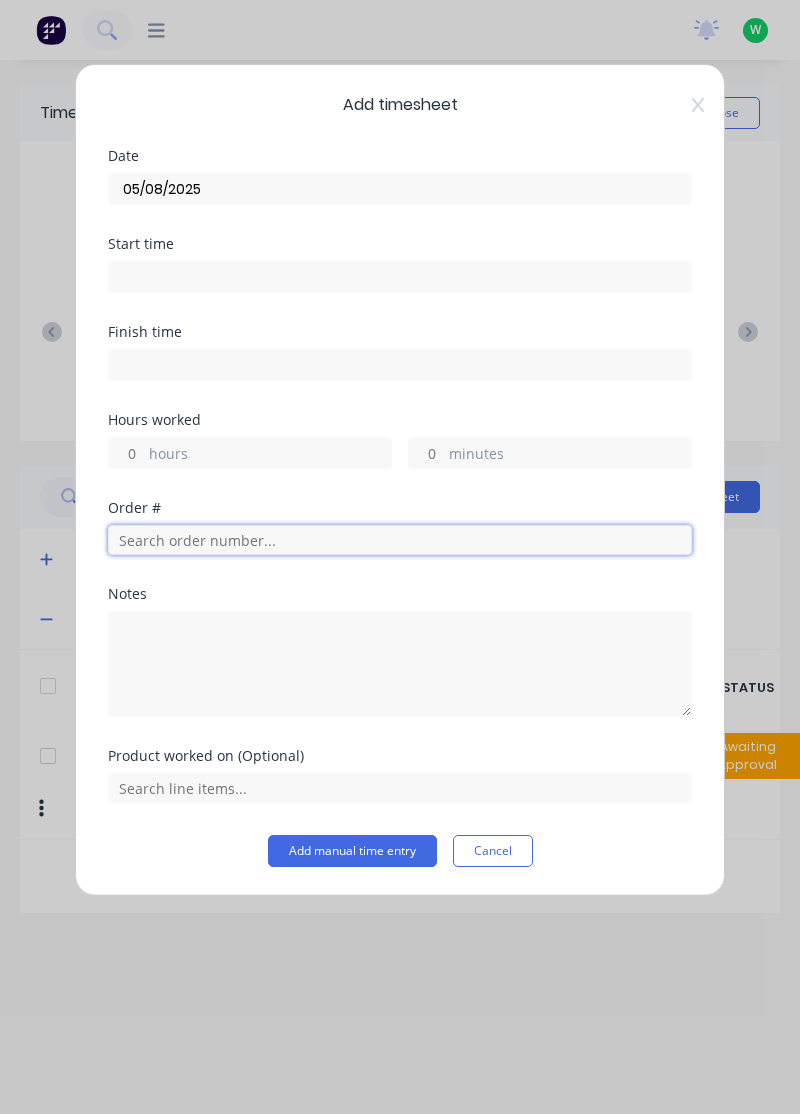 click at bounding box center (400, 540) 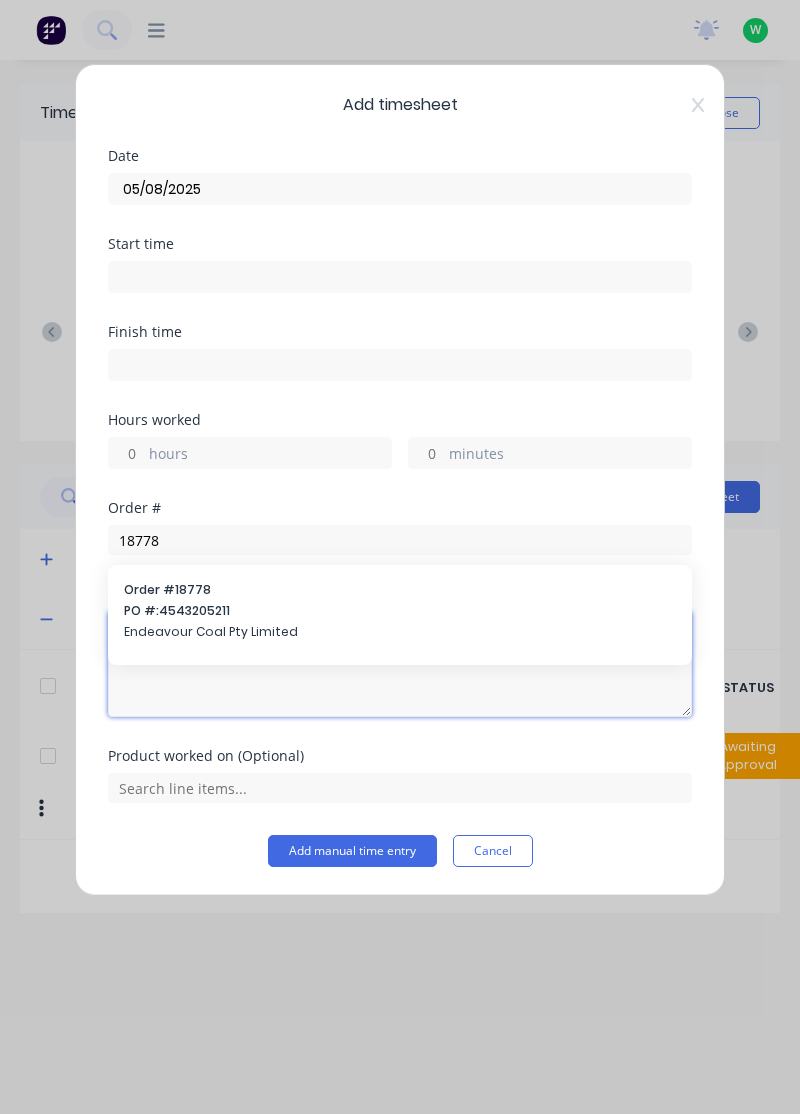 click at bounding box center [400, 664] 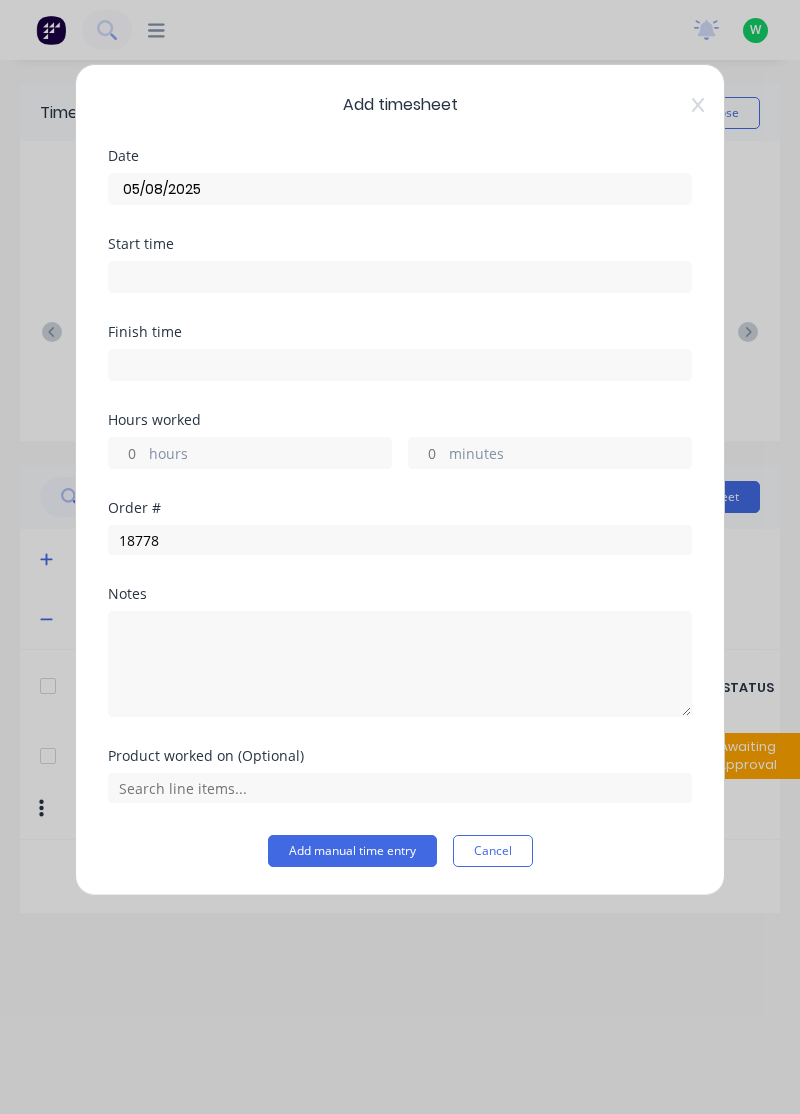 click on "18778" at bounding box center [400, 537] 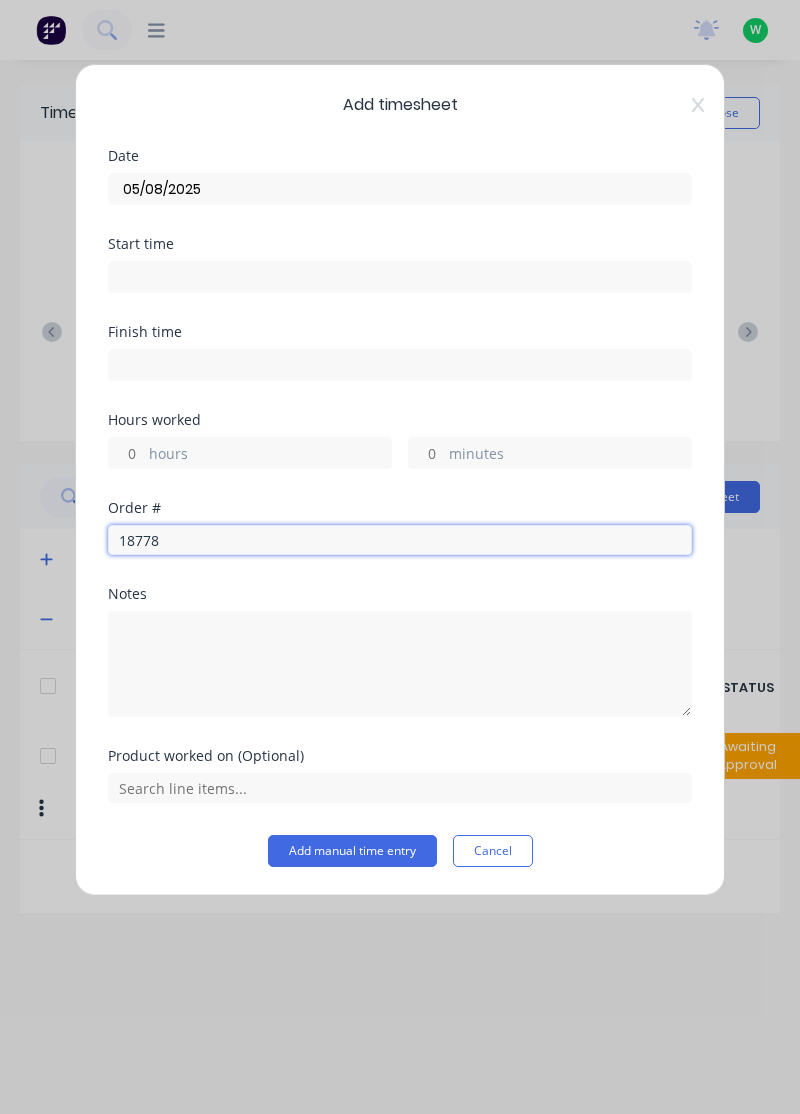 click on "18778" at bounding box center (400, 540) 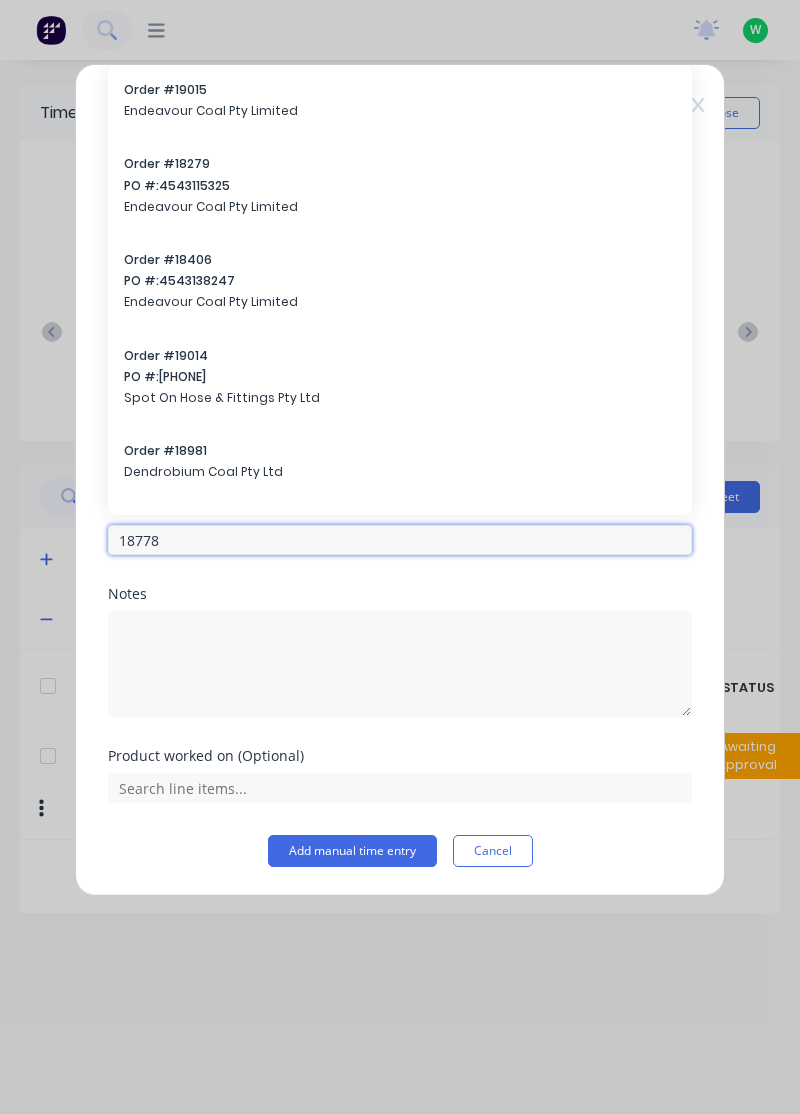 click on "18778" at bounding box center [400, 540] 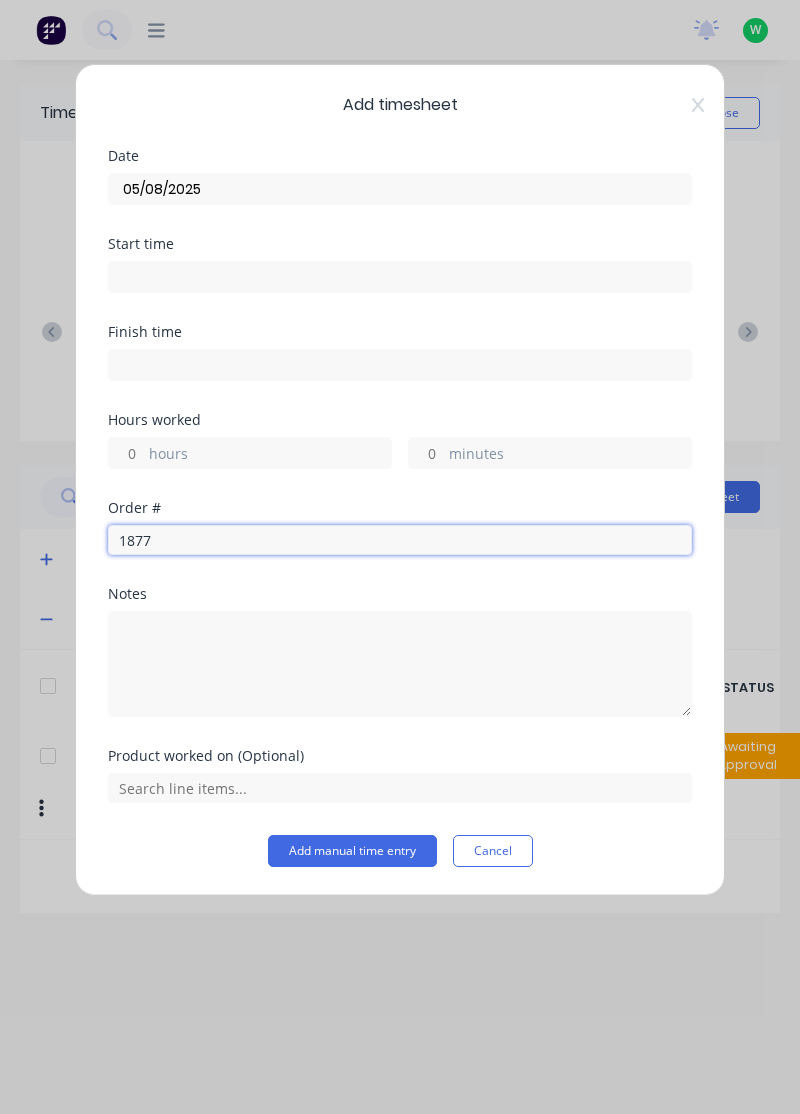 type on "18778" 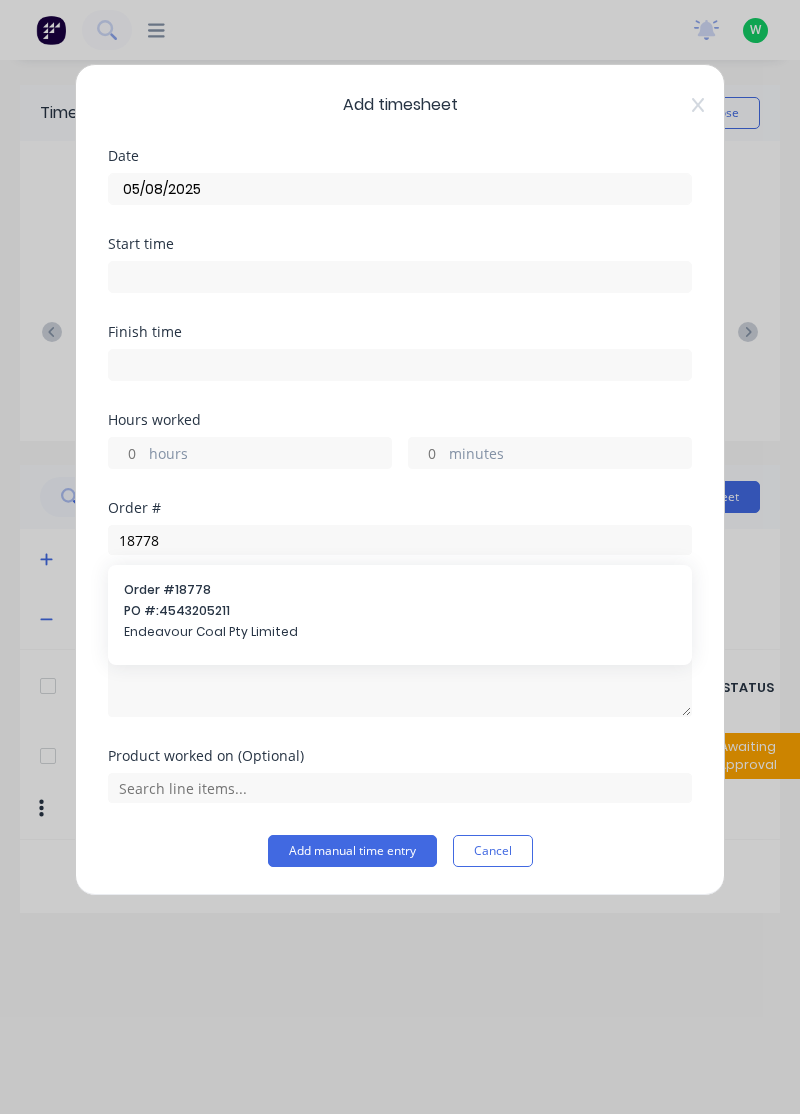 click on "Order # 18778 PO #:  4543205211 Endeavour Coal Pty Limited" at bounding box center [400, 613] 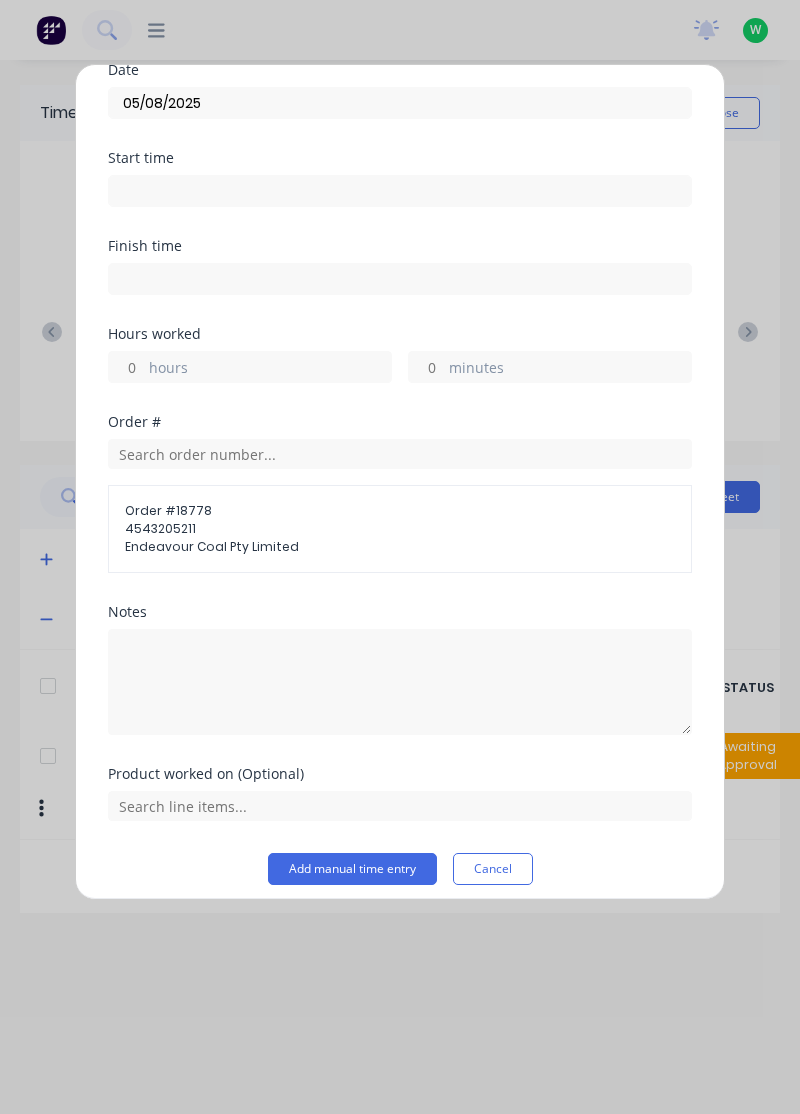 scroll, scrollTop: 96, scrollLeft: 0, axis: vertical 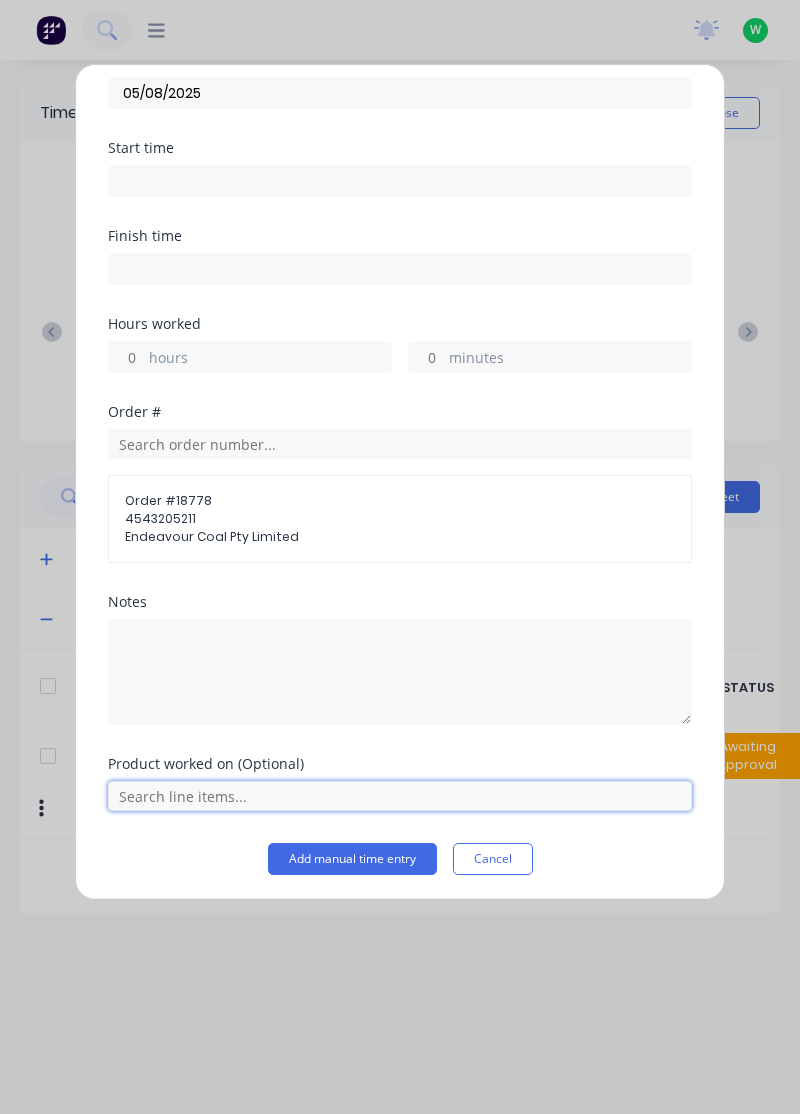 click at bounding box center (400, 796) 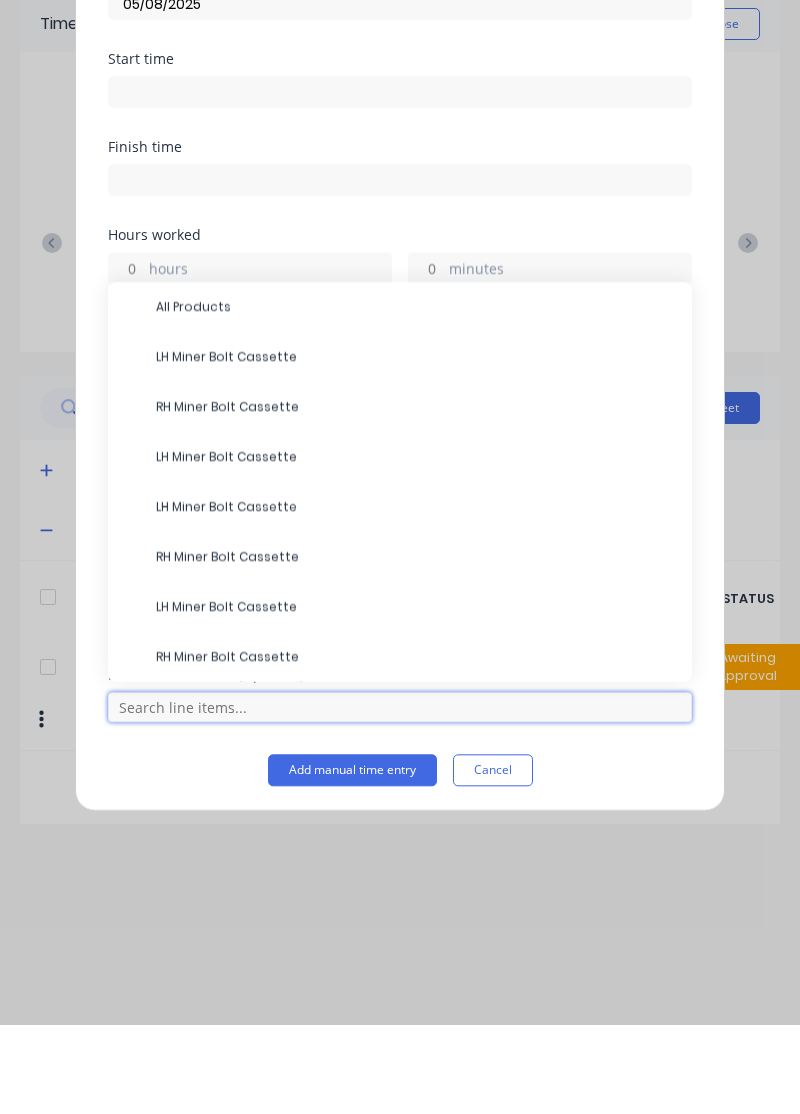 scroll, scrollTop: 53, scrollLeft: 0, axis: vertical 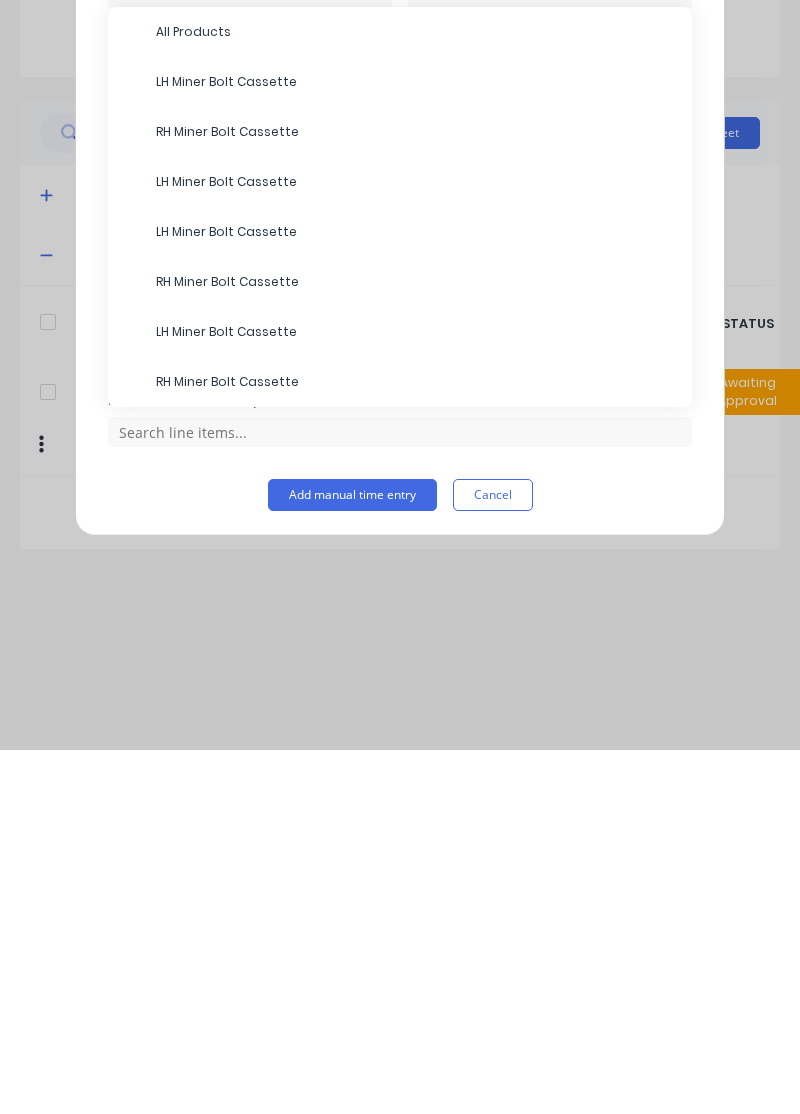 click on "LH Miner Bolt Cassette" at bounding box center (416, 446) 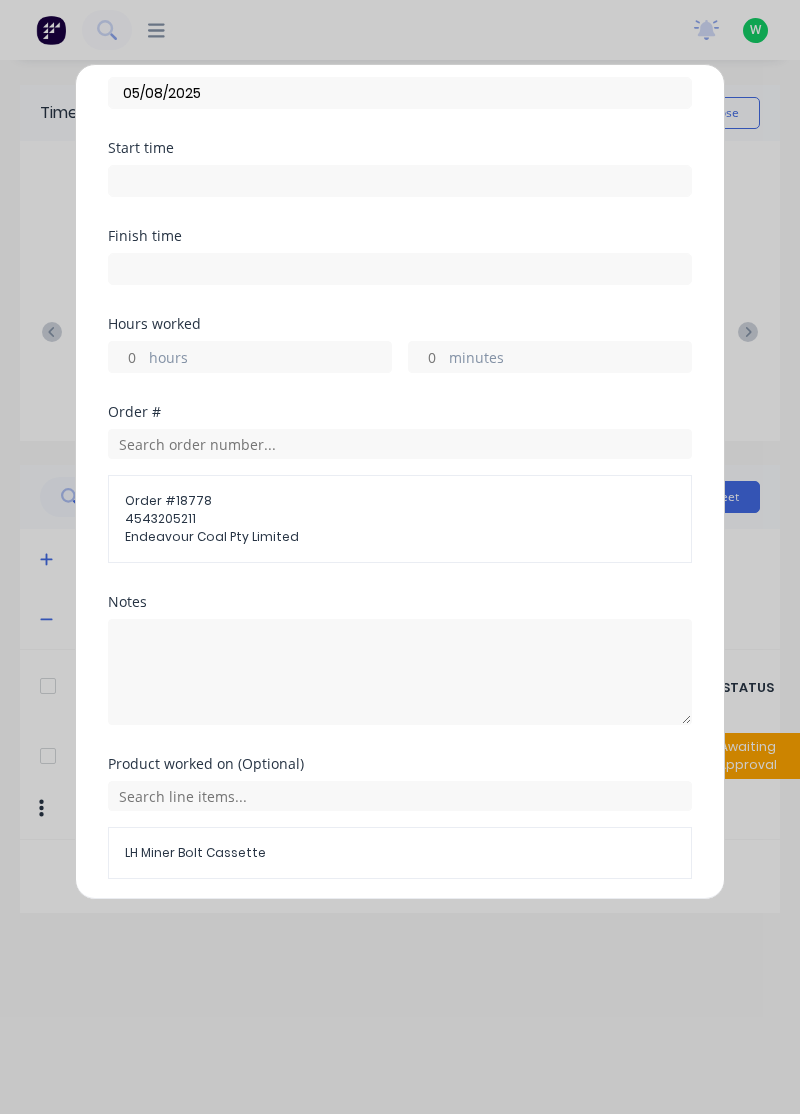 scroll, scrollTop: 163, scrollLeft: 0, axis: vertical 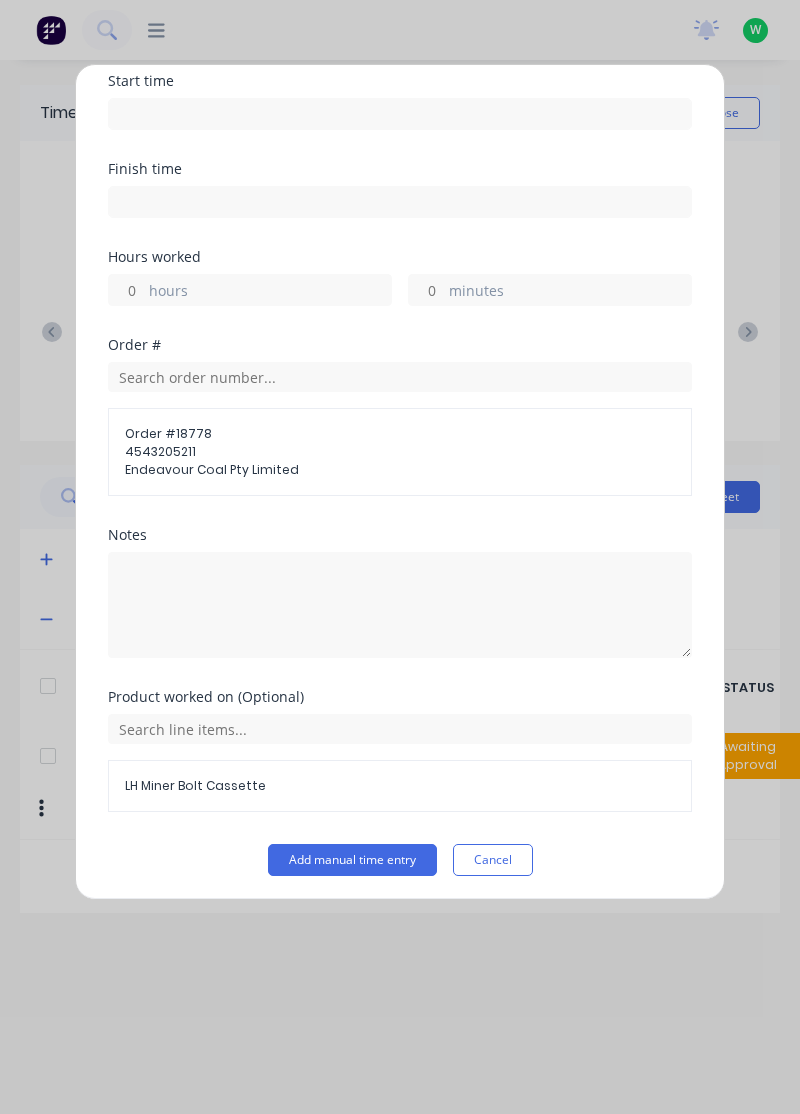click on "hours" at bounding box center (270, 292) 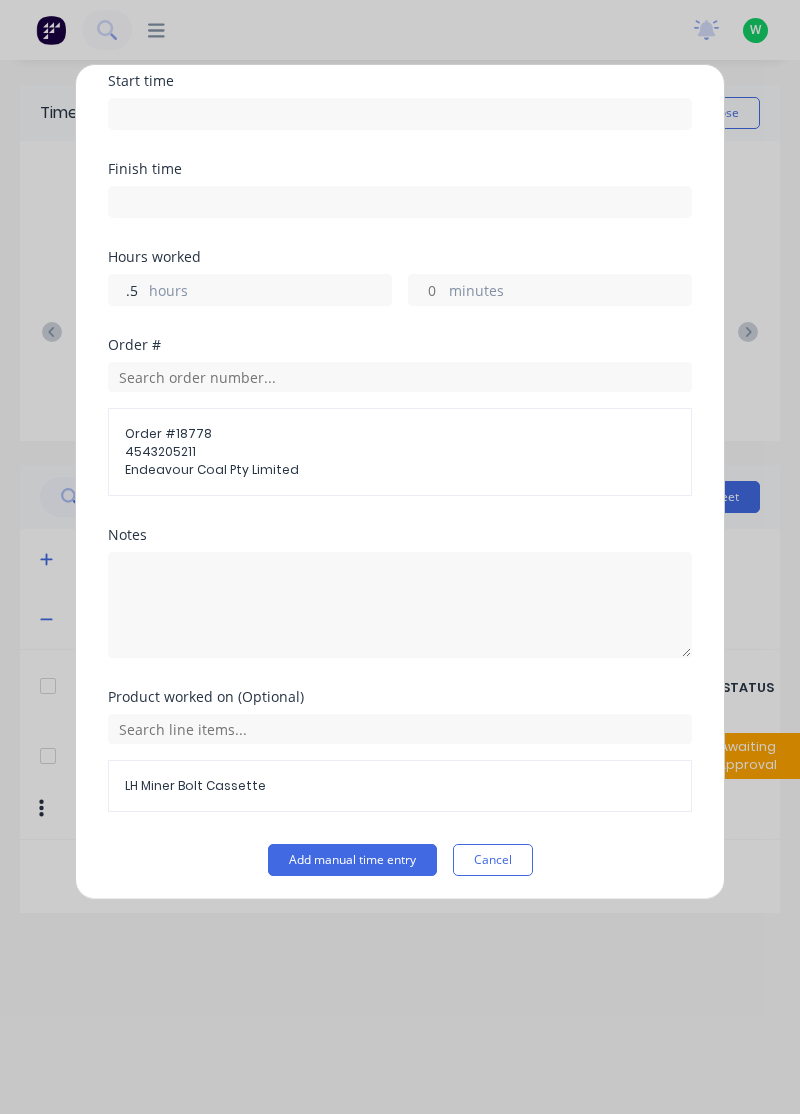 type on ".5" 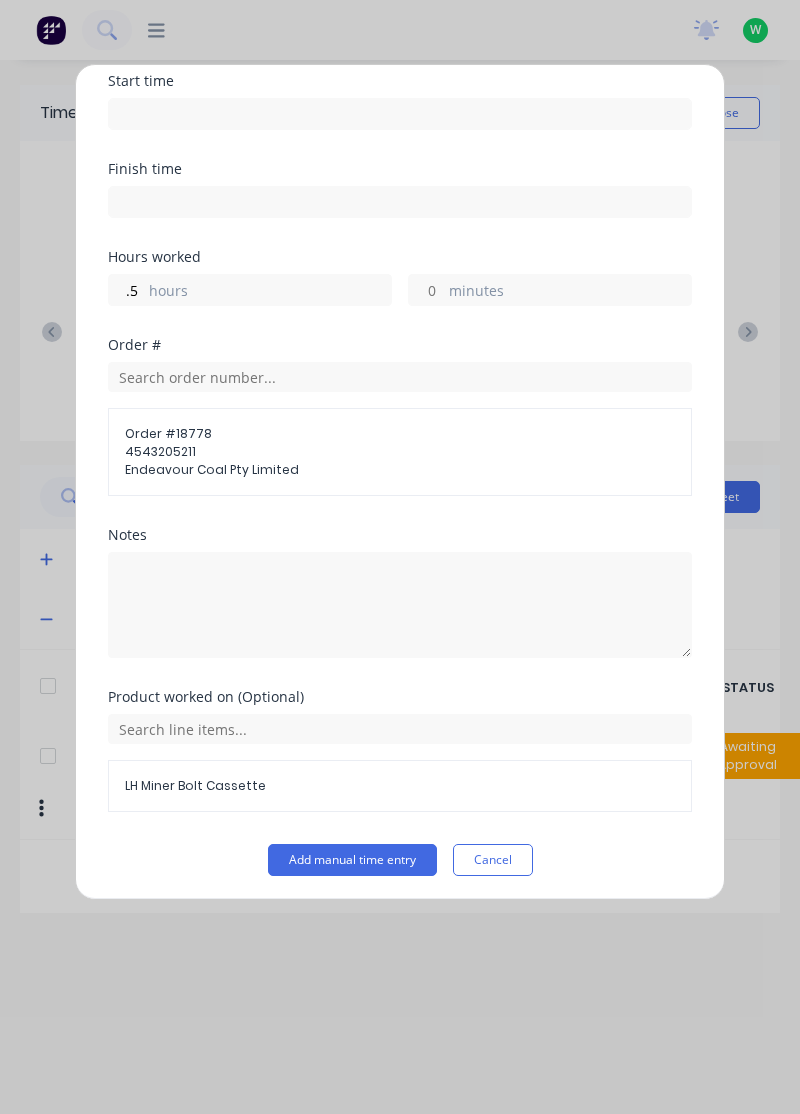 click on "Add manual time entry" at bounding box center (352, 860) 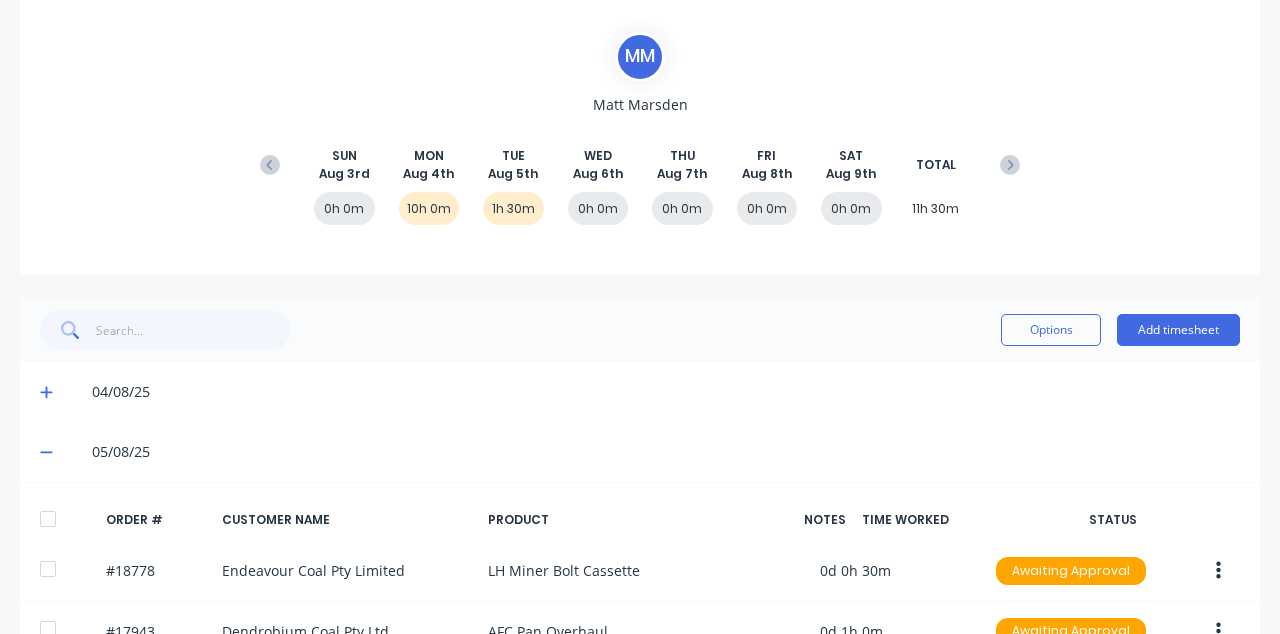 scroll, scrollTop: 184, scrollLeft: 0, axis: vertical 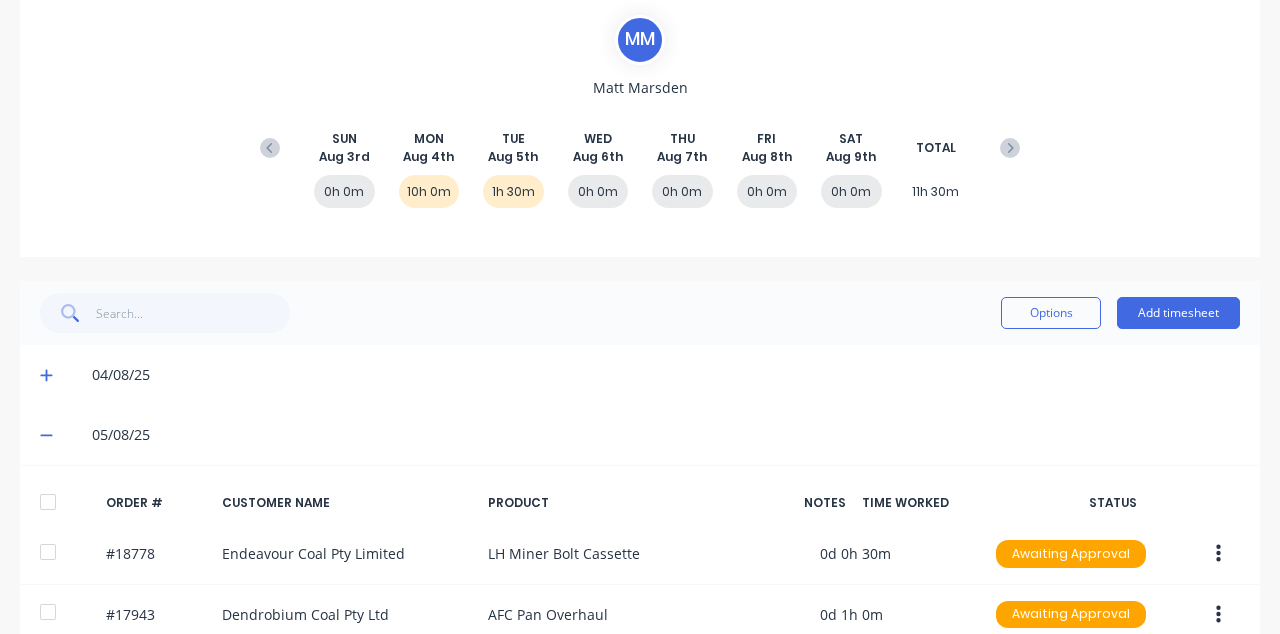 click at bounding box center [1218, 615] 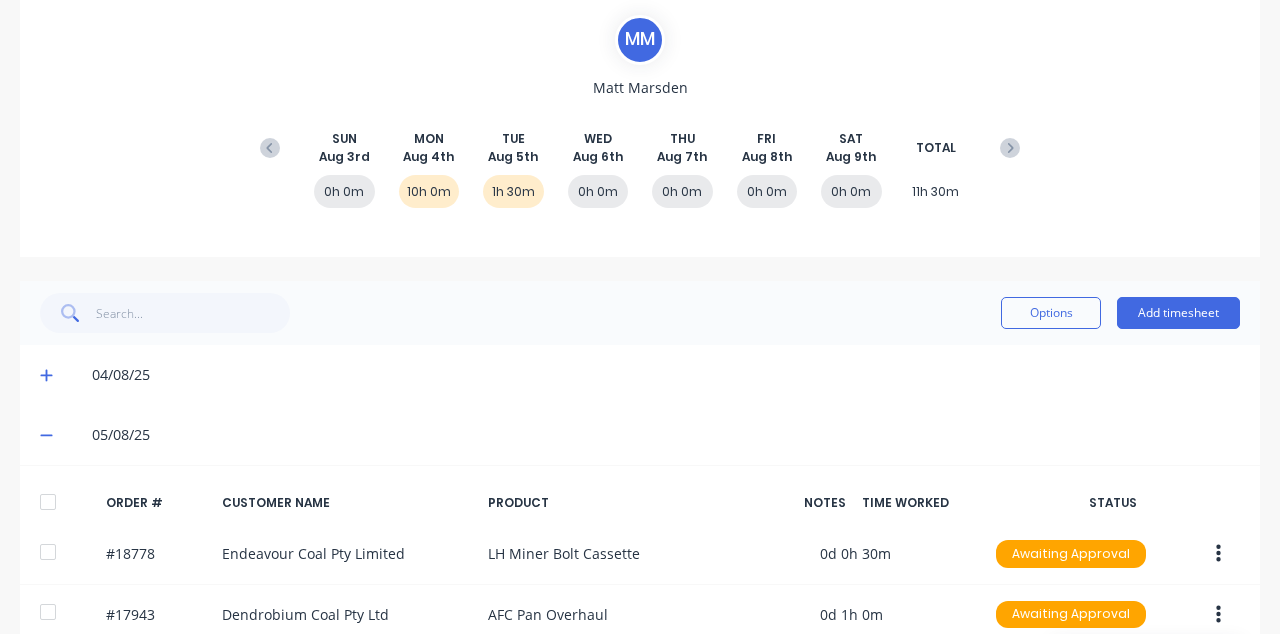 click on "Delete" at bounding box center [1147, 667] 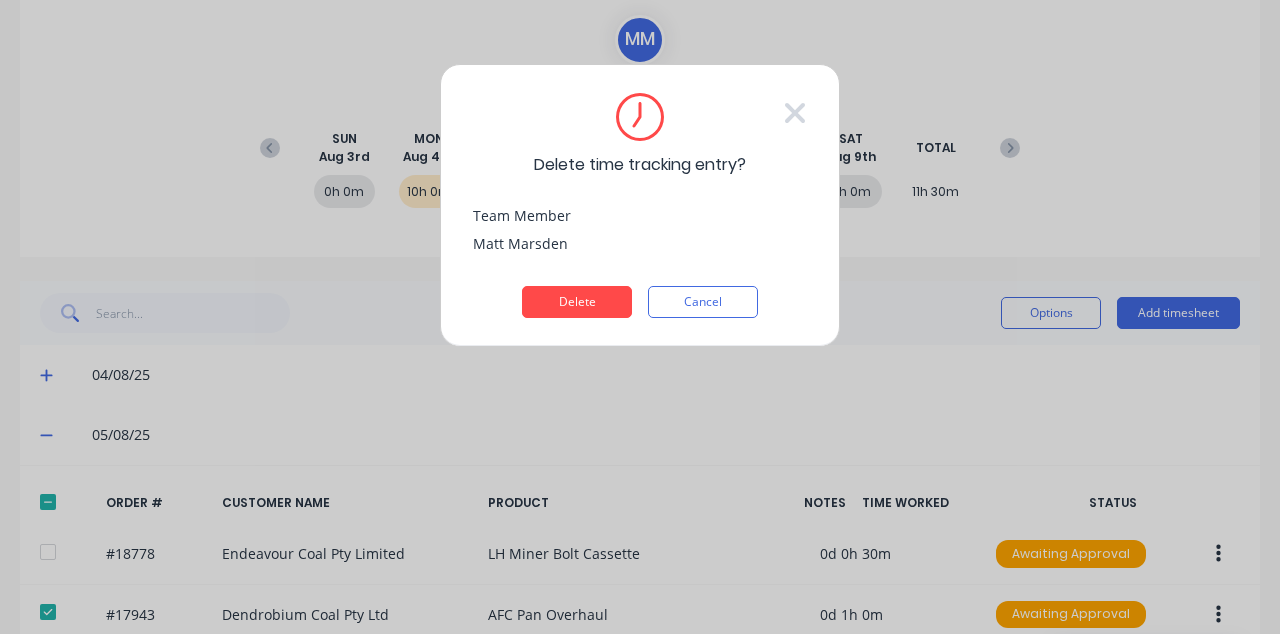 click on "Delete" at bounding box center (577, 302) 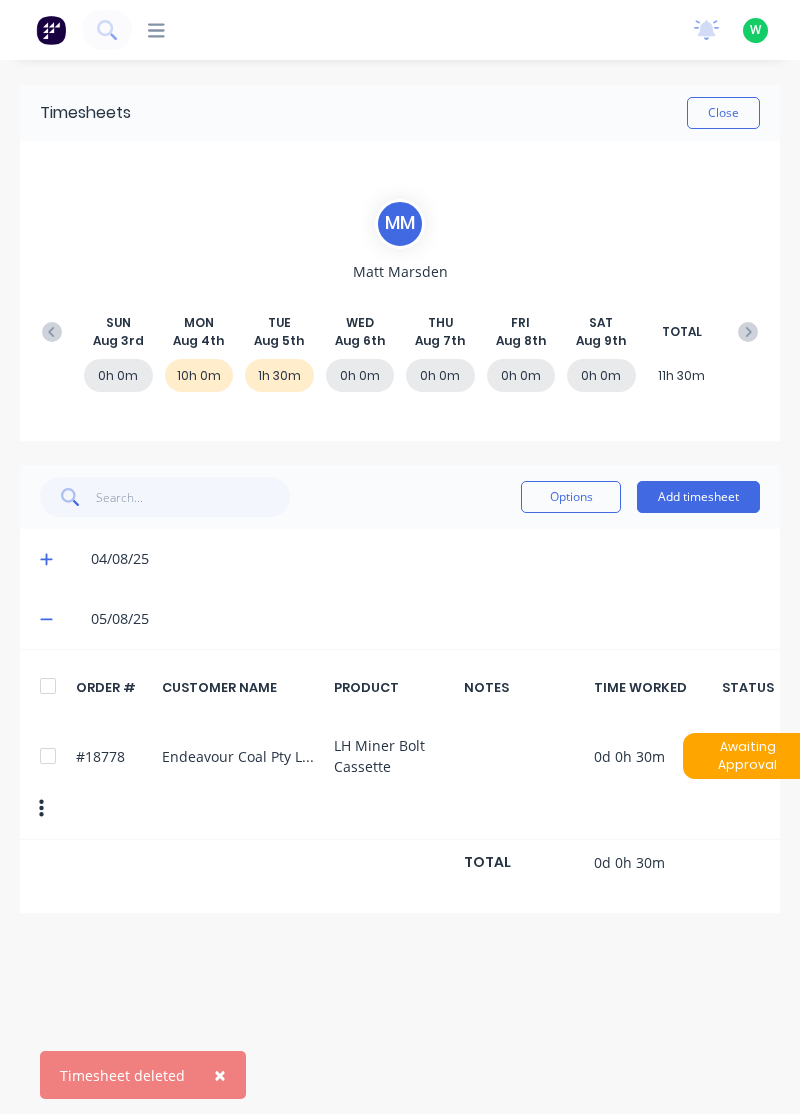 scroll, scrollTop: 0, scrollLeft: 13, axis: horizontal 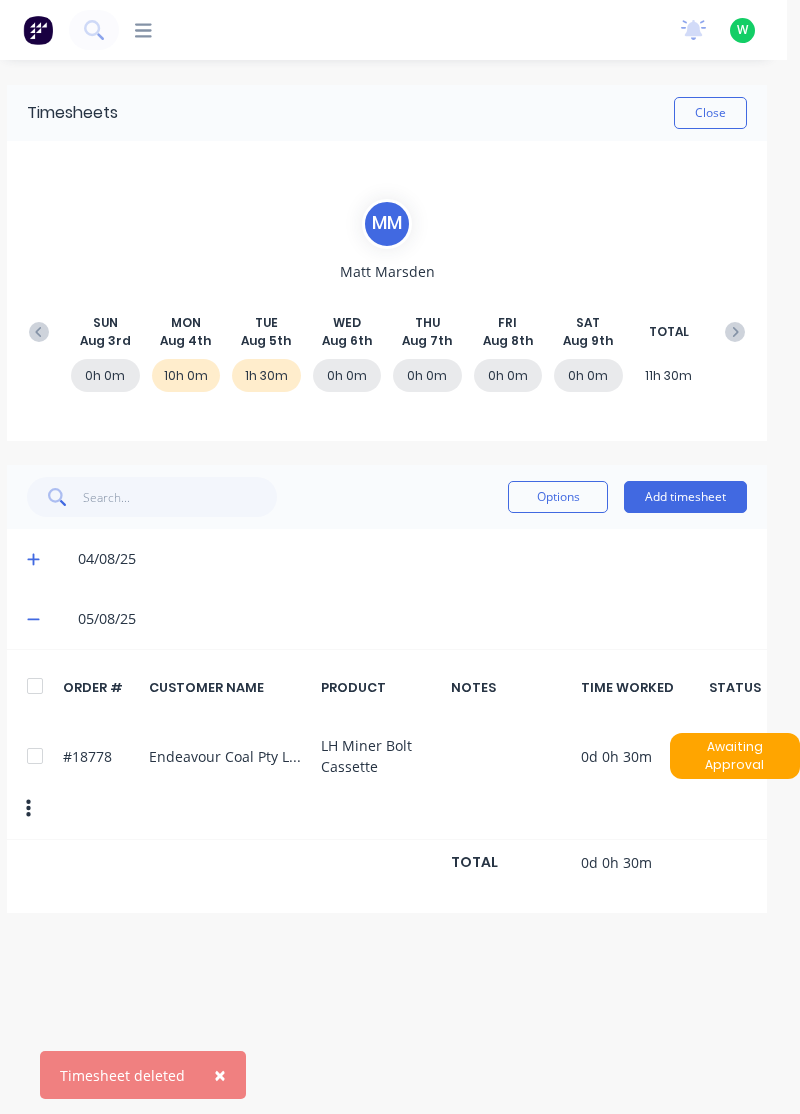 click on "Add timesheet" at bounding box center (685, 497) 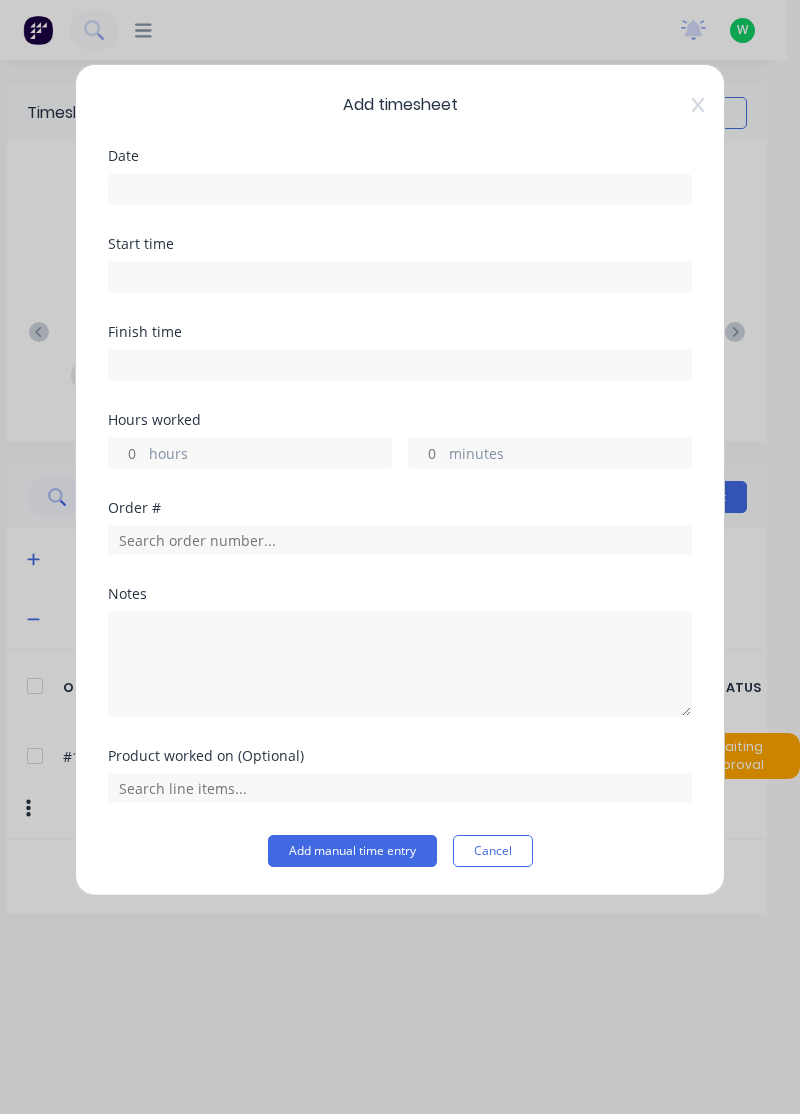 click at bounding box center [400, 189] 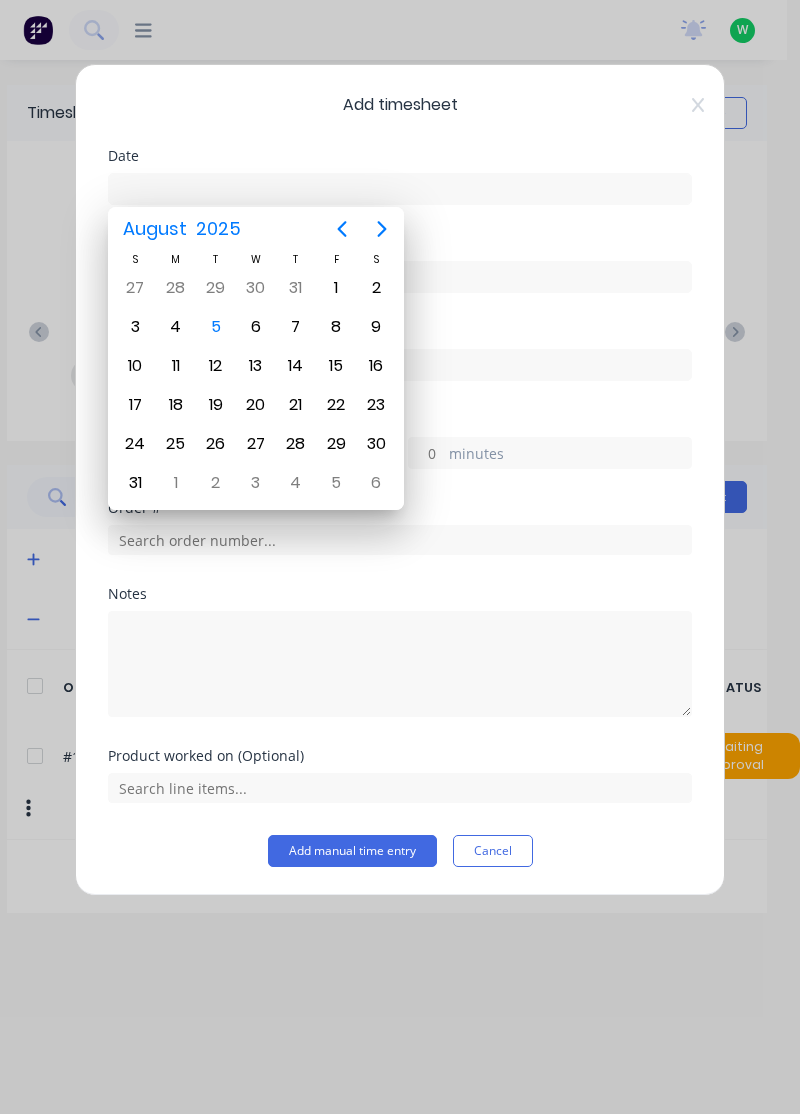 click on "5" at bounding box center [216, 327] 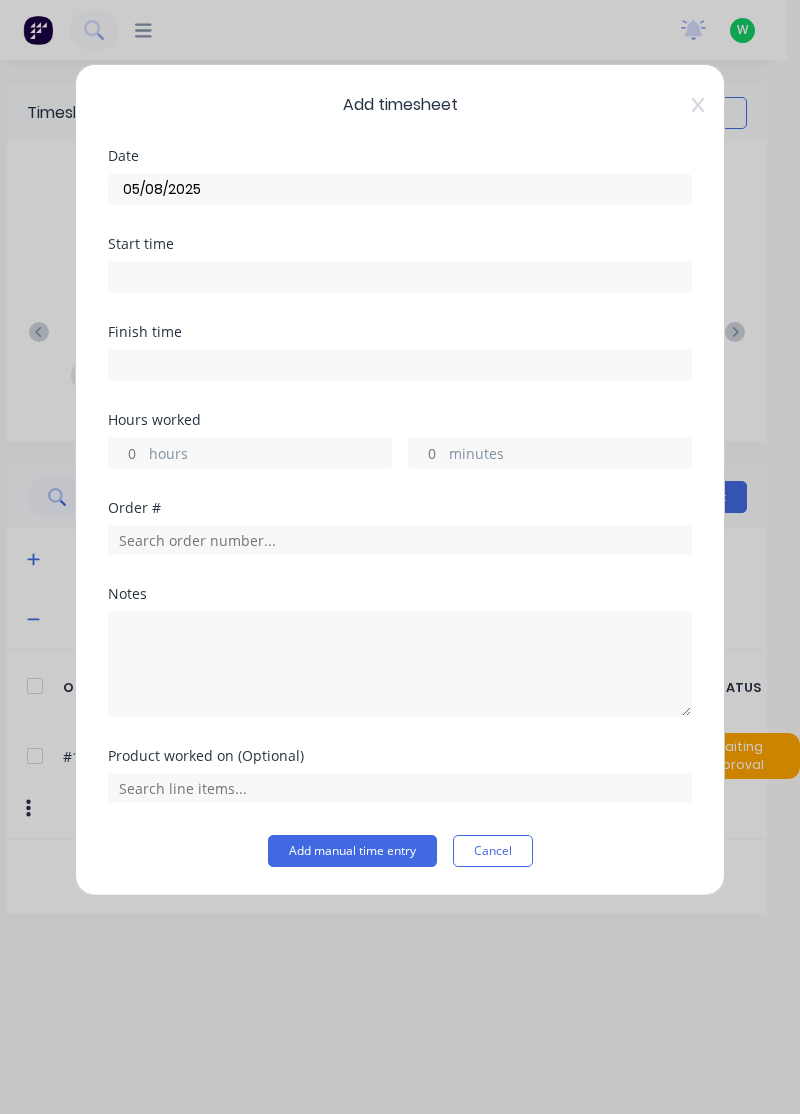 click on "hours" at bounding box center (270, 455) 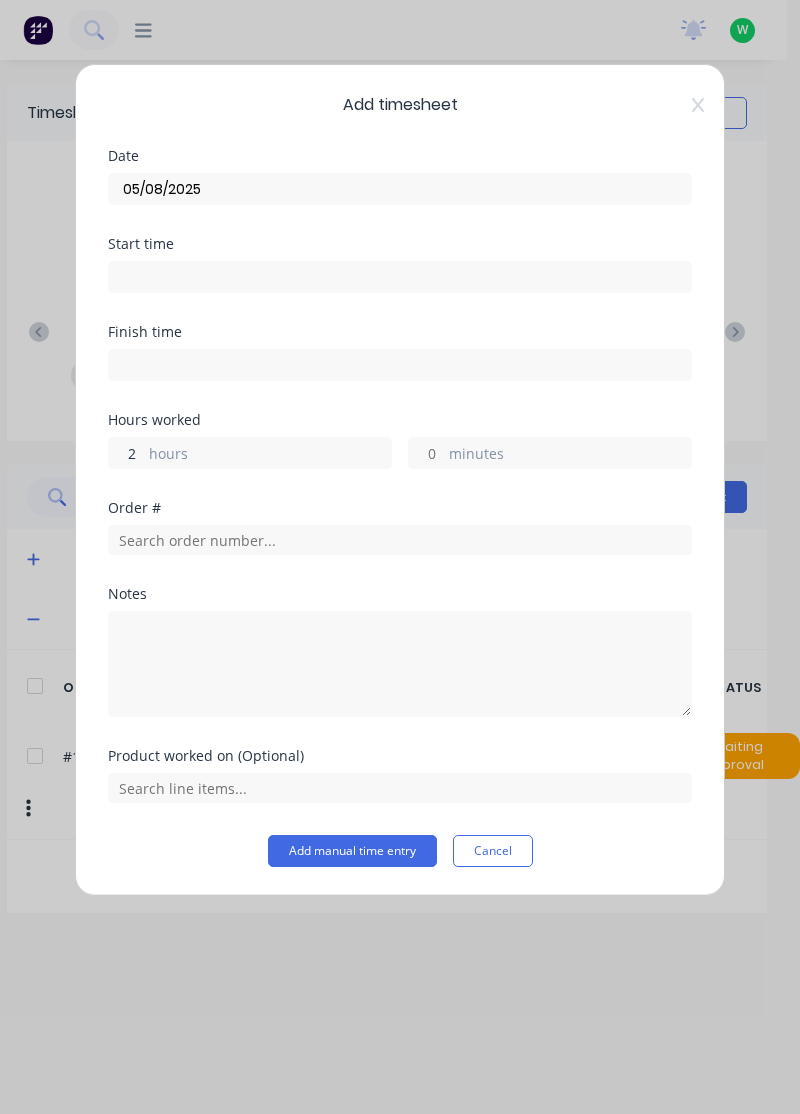 type on "2" 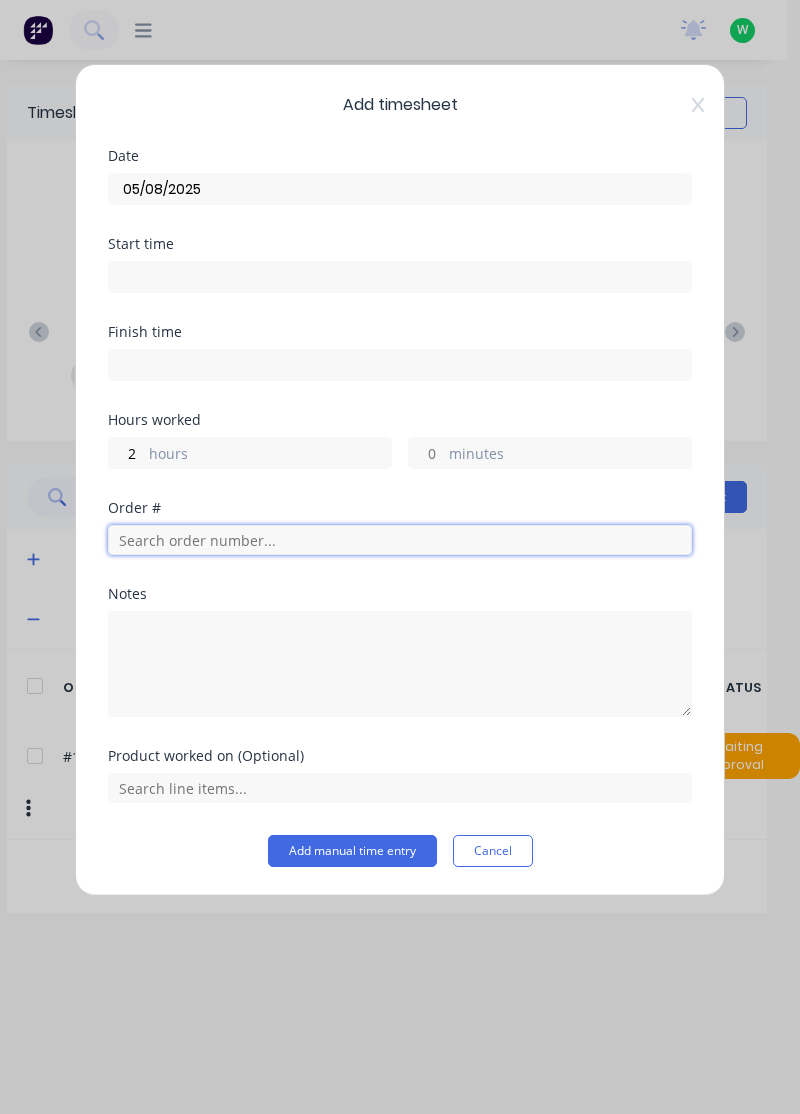 click at bounding box center (400, 540) 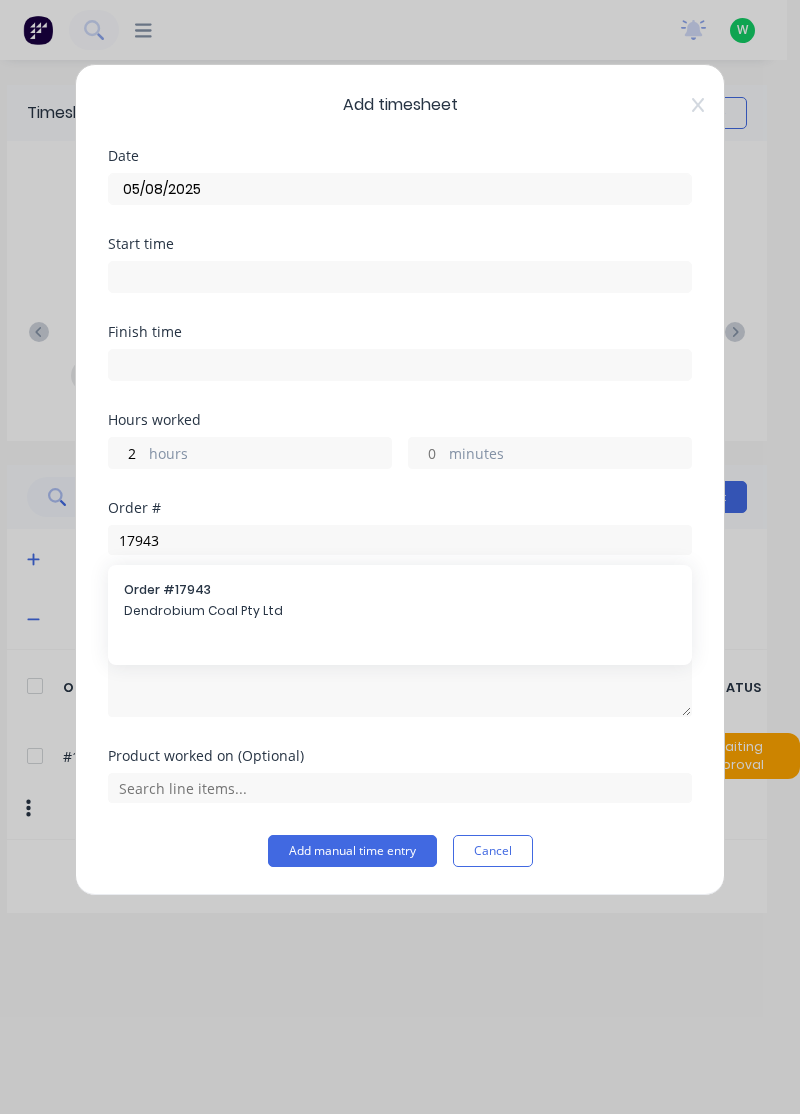 click on "Notes" at bounding box center [400, 652] 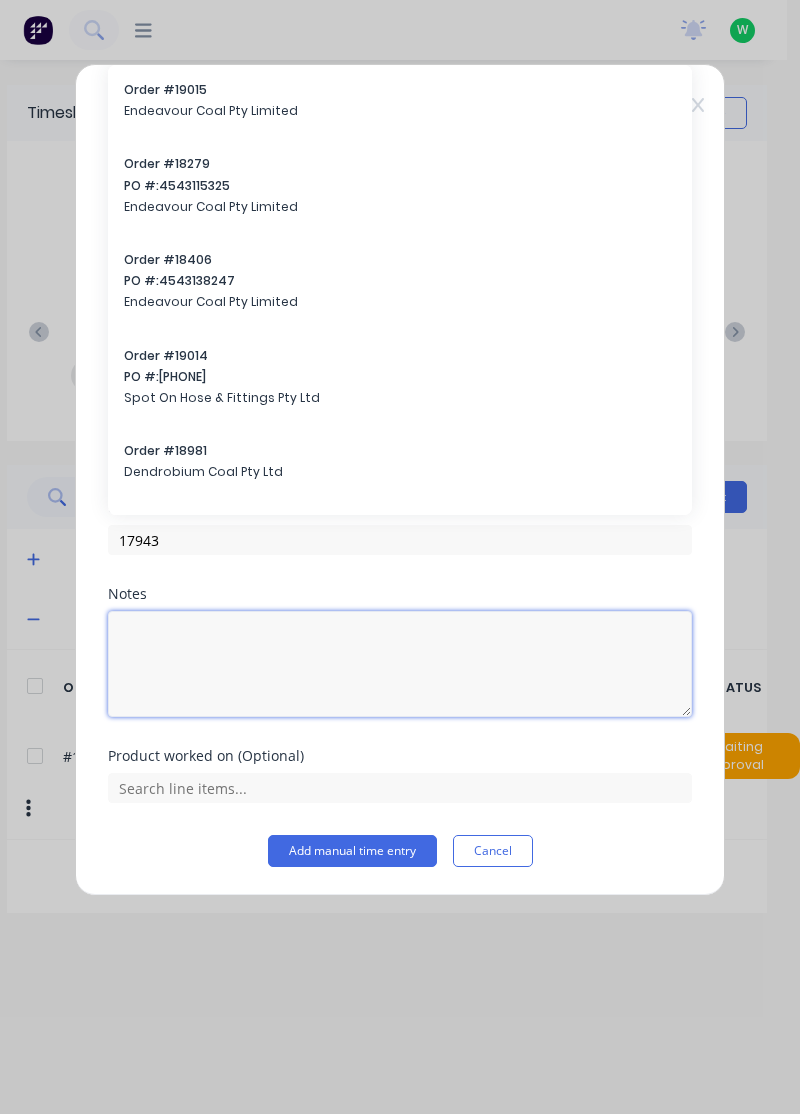 click at bounding box center (400, 664) 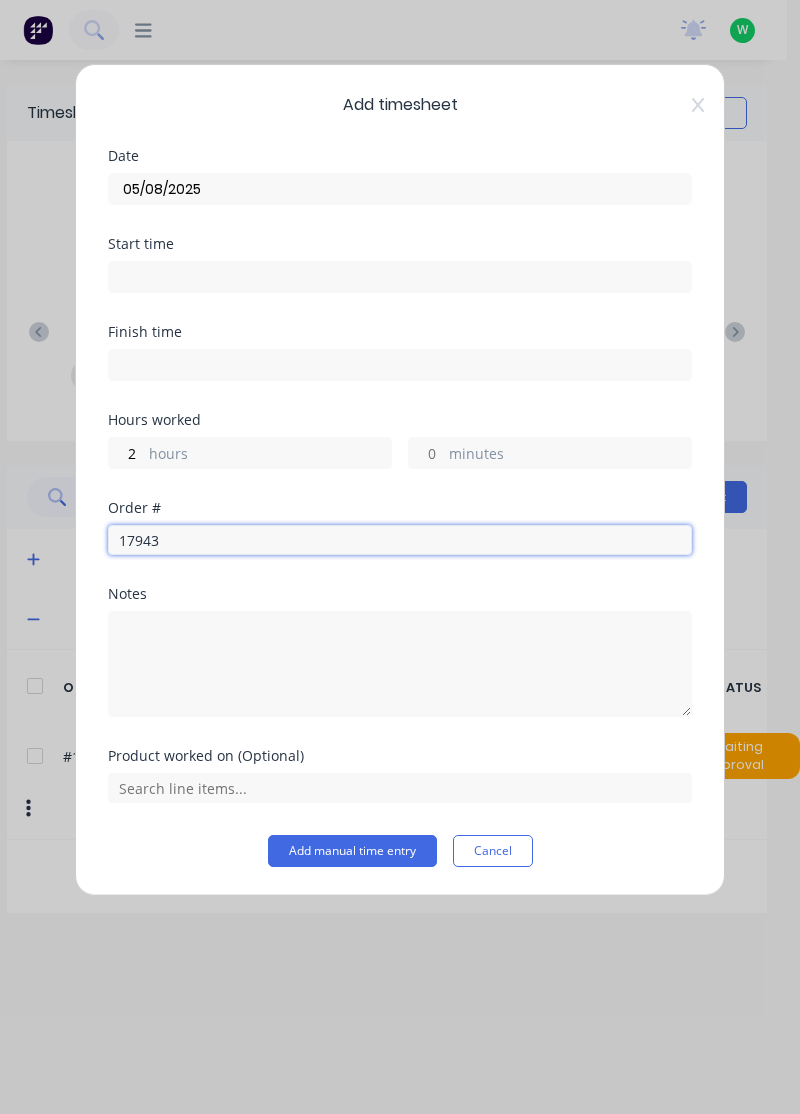 click on "17943" at bounding box center (400, 540) 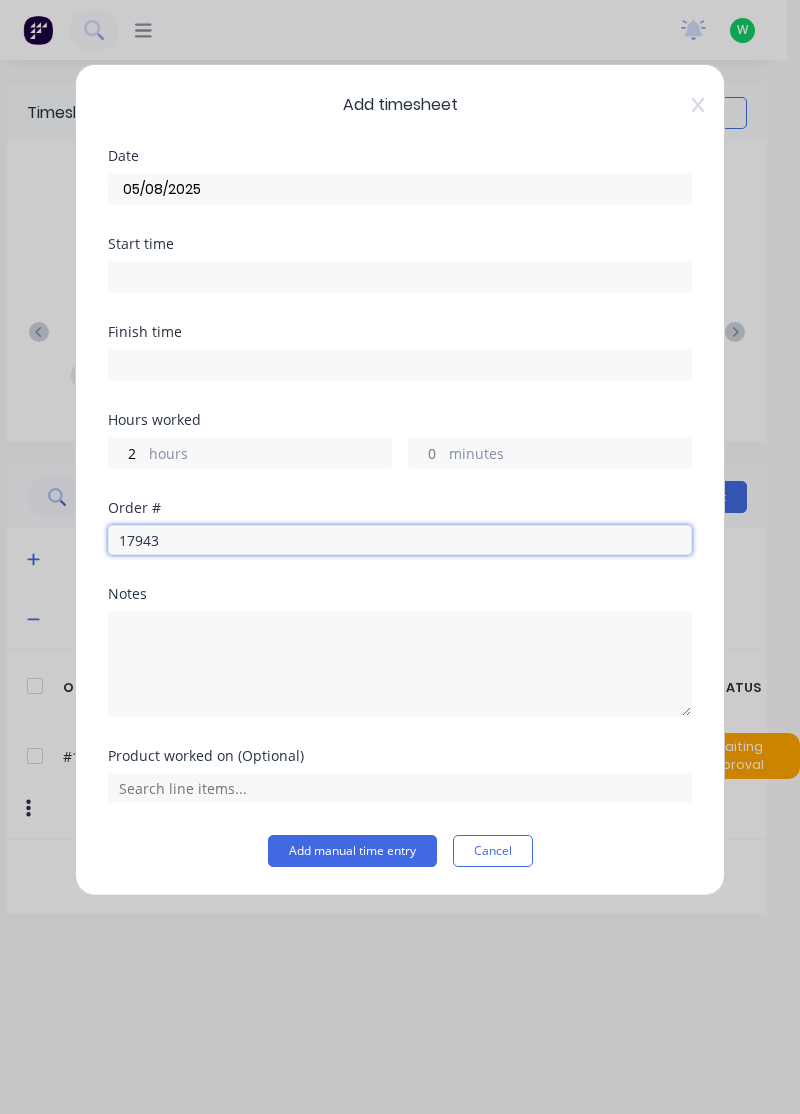 click on "17943" at bounding box center (400, 540) 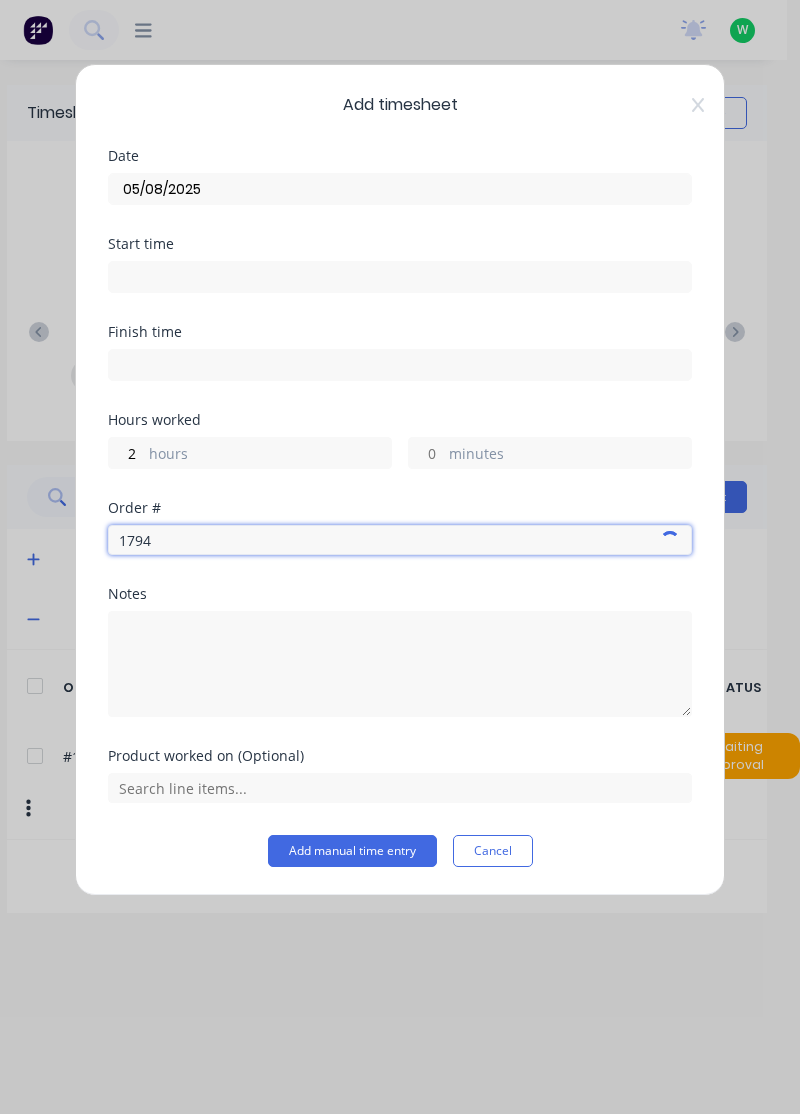type on "17943" 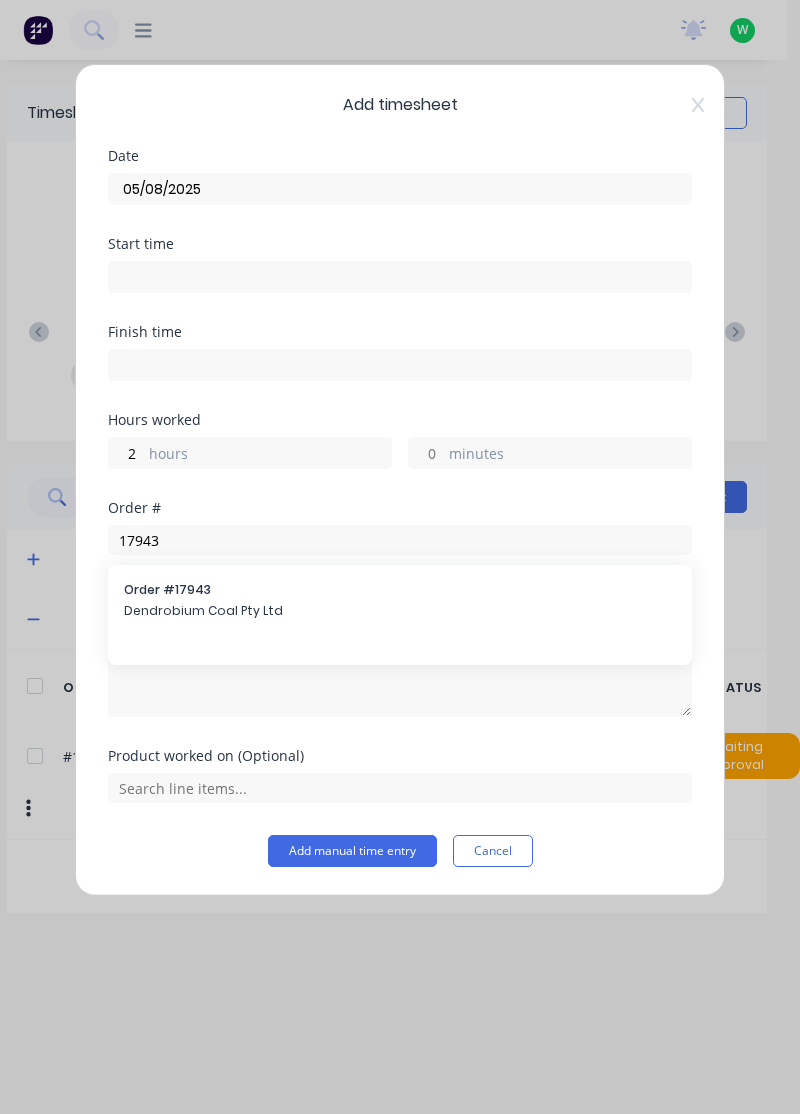click on "Dendrobium Coal Pty Ltd" at bounding box center [400, 611] 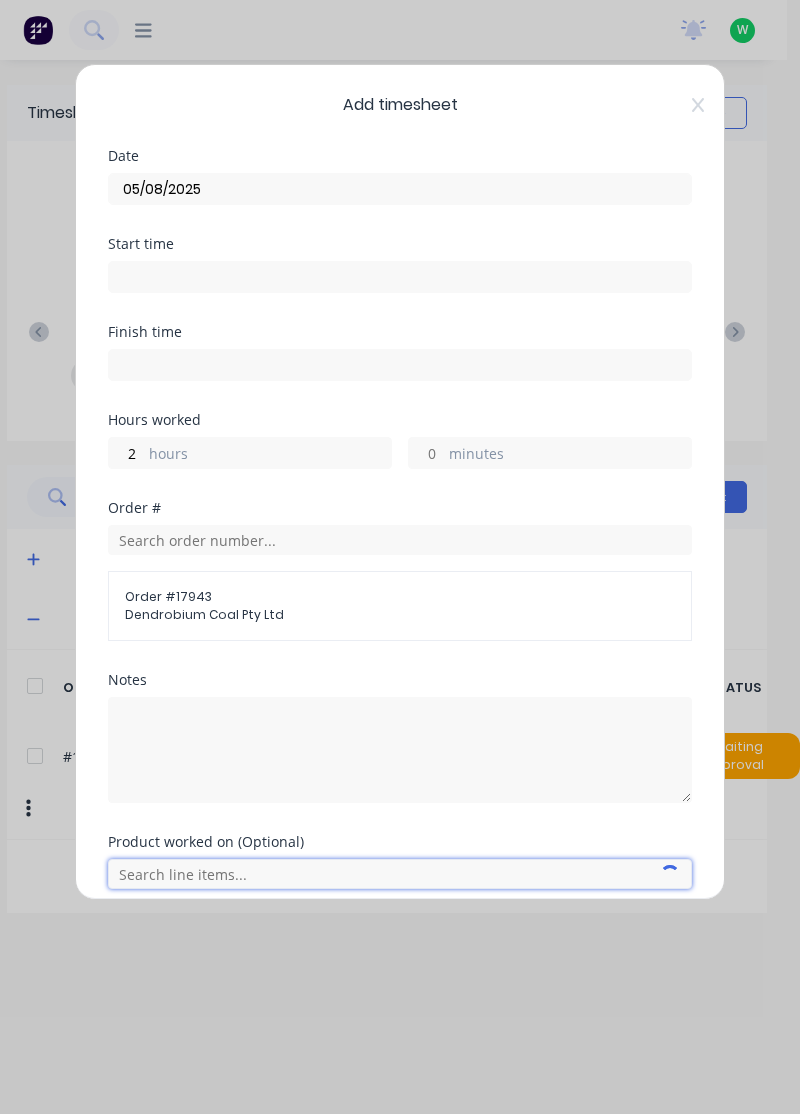 click at bounding box center [400, 874] 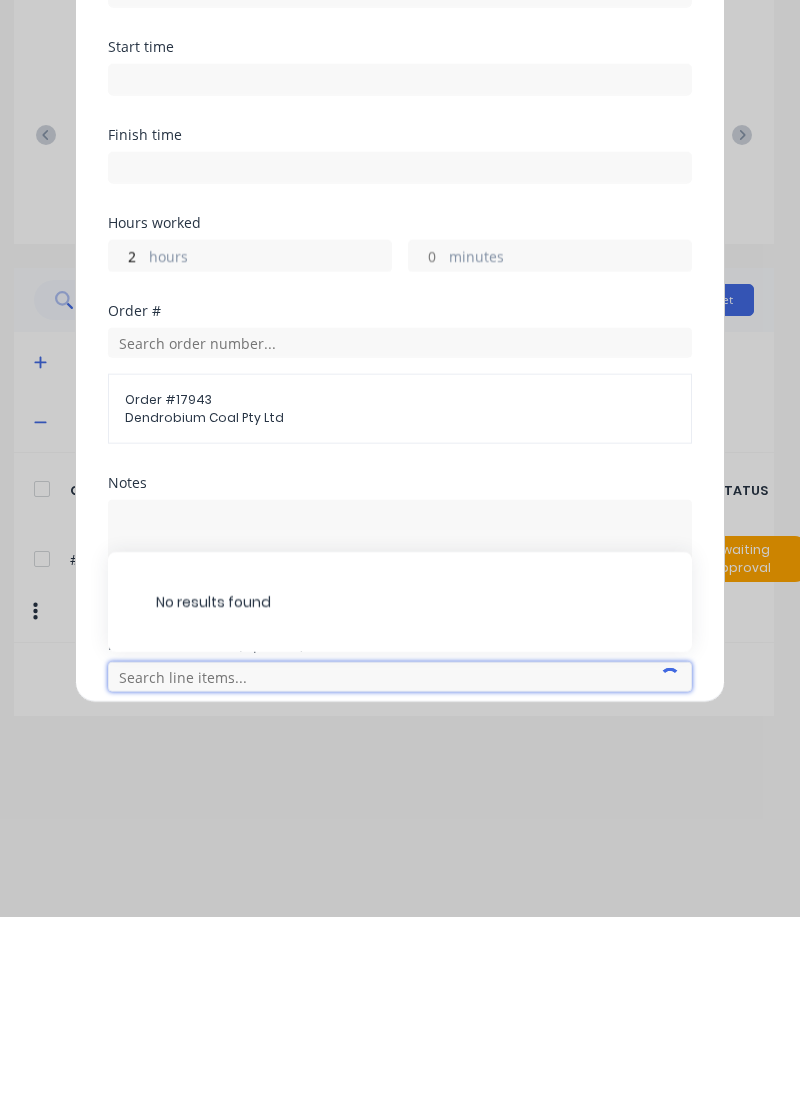 scroll, scrollTop: 0, scrollLeft: 0, axis: both 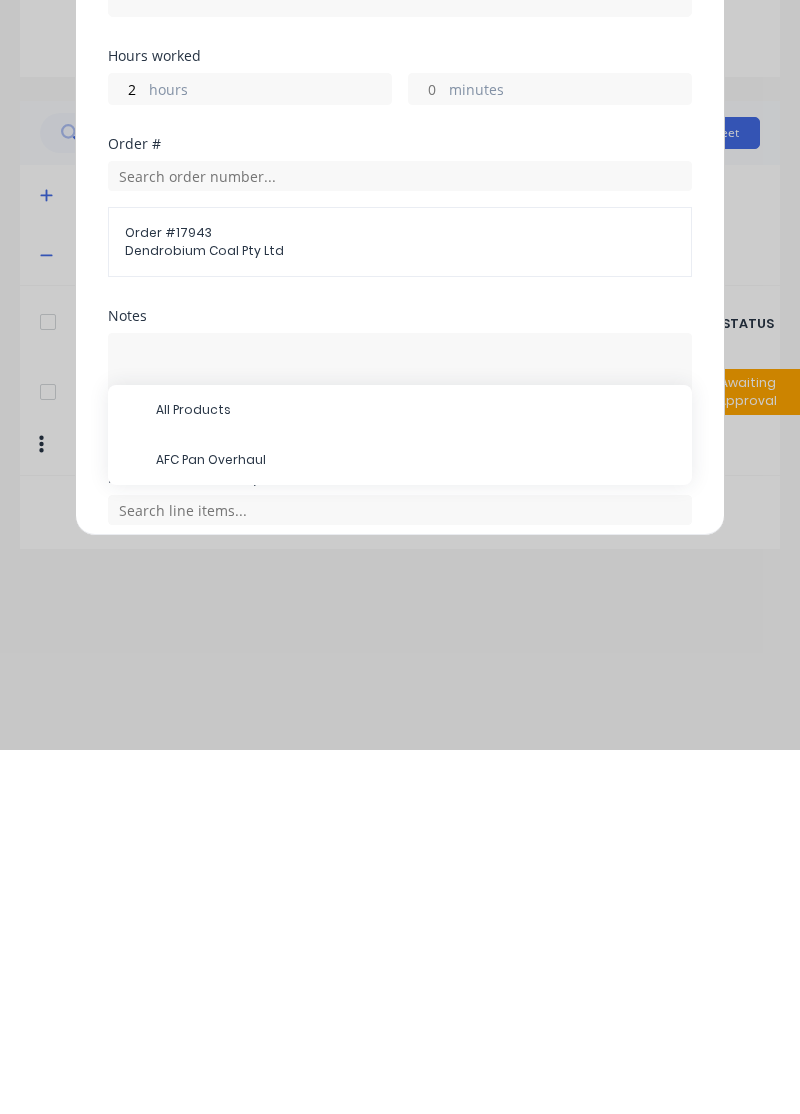 click on "AFC Pan Overhaul" at bounding box center (416, 824) 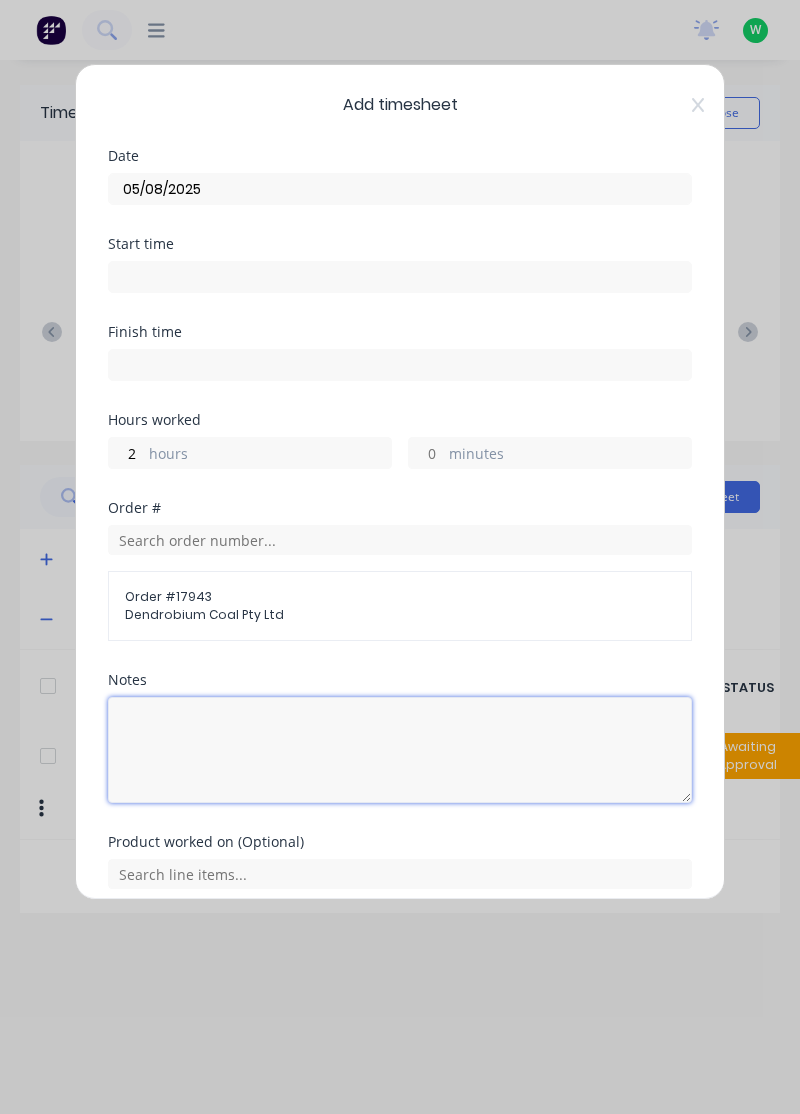 click at bounding box center [400, 750] 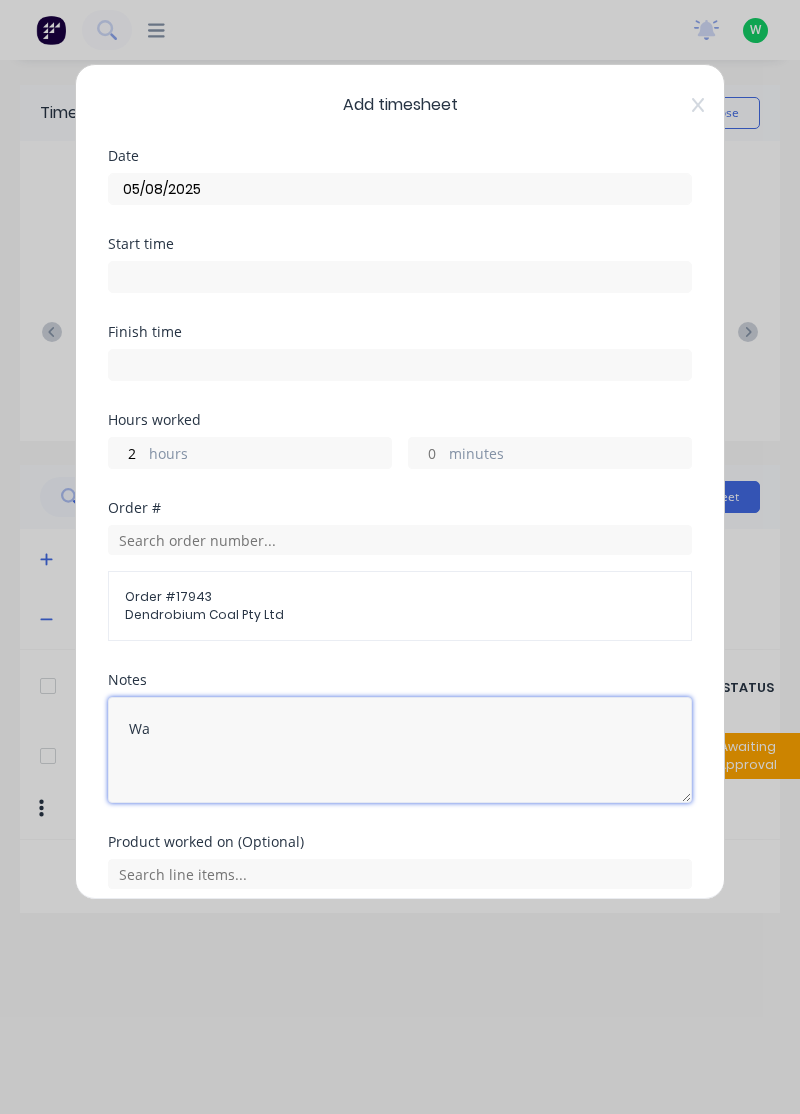 type on "W" 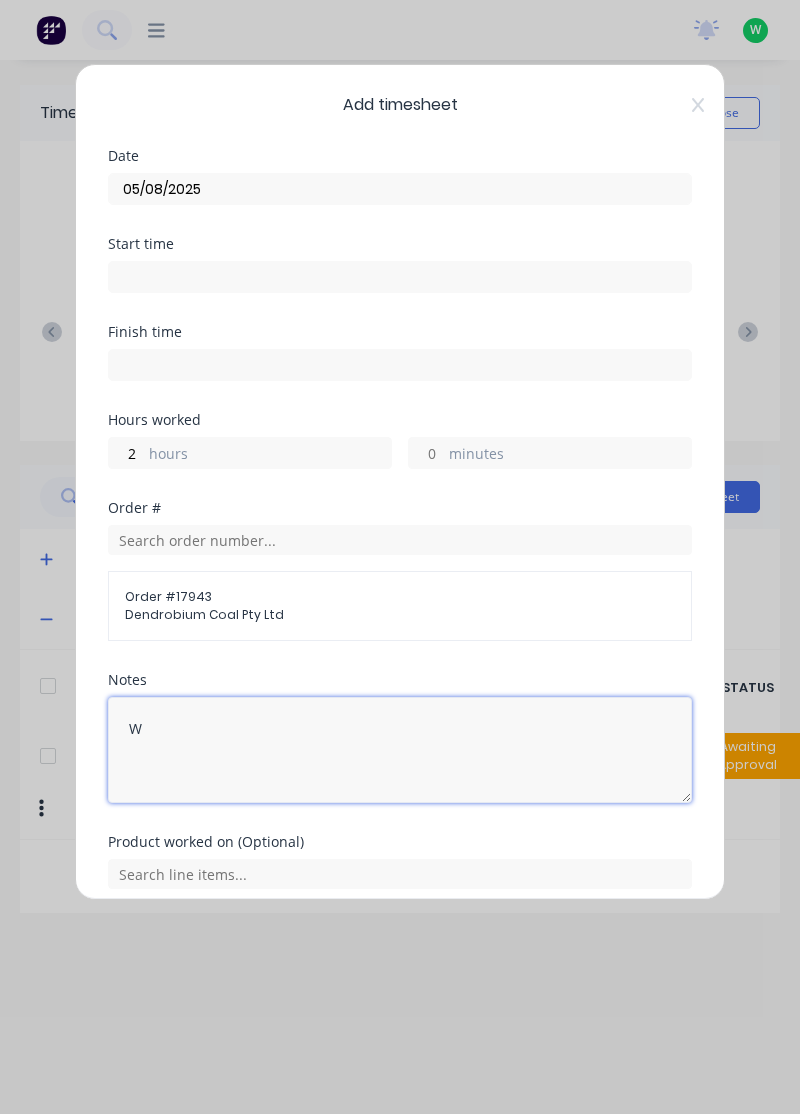 type 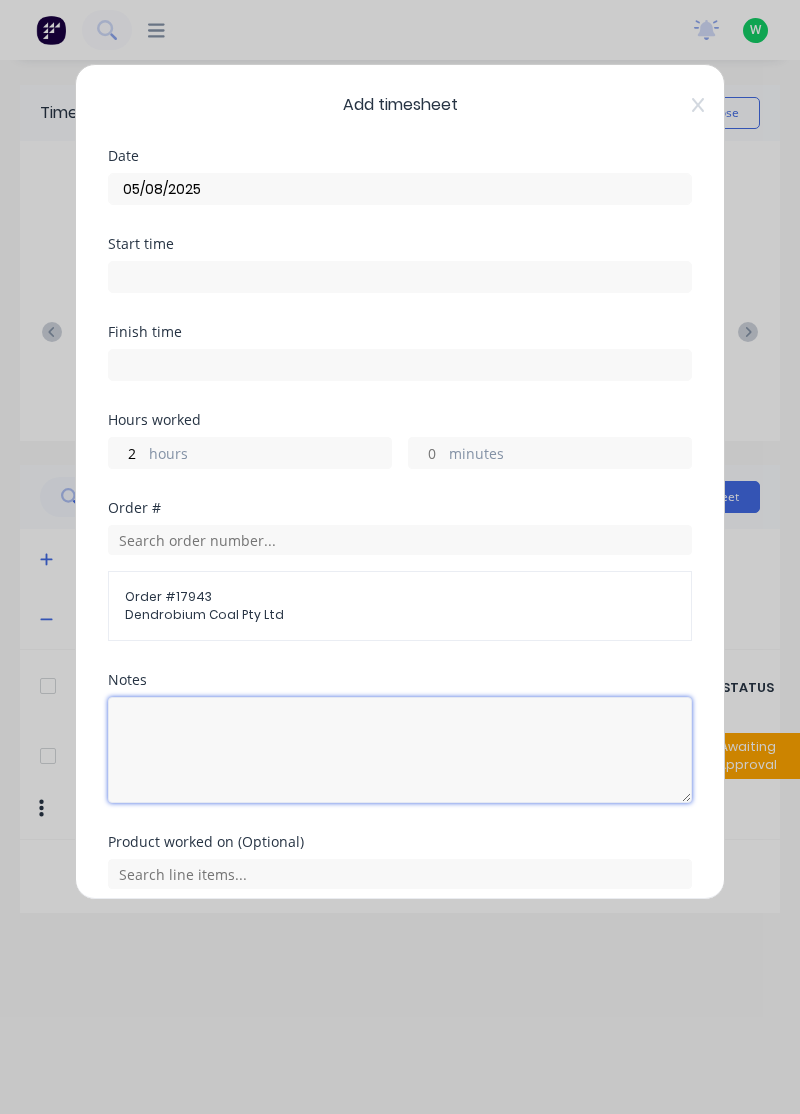 scroll, scrollTop: 74, scrollLeft: 0, axis: vertical 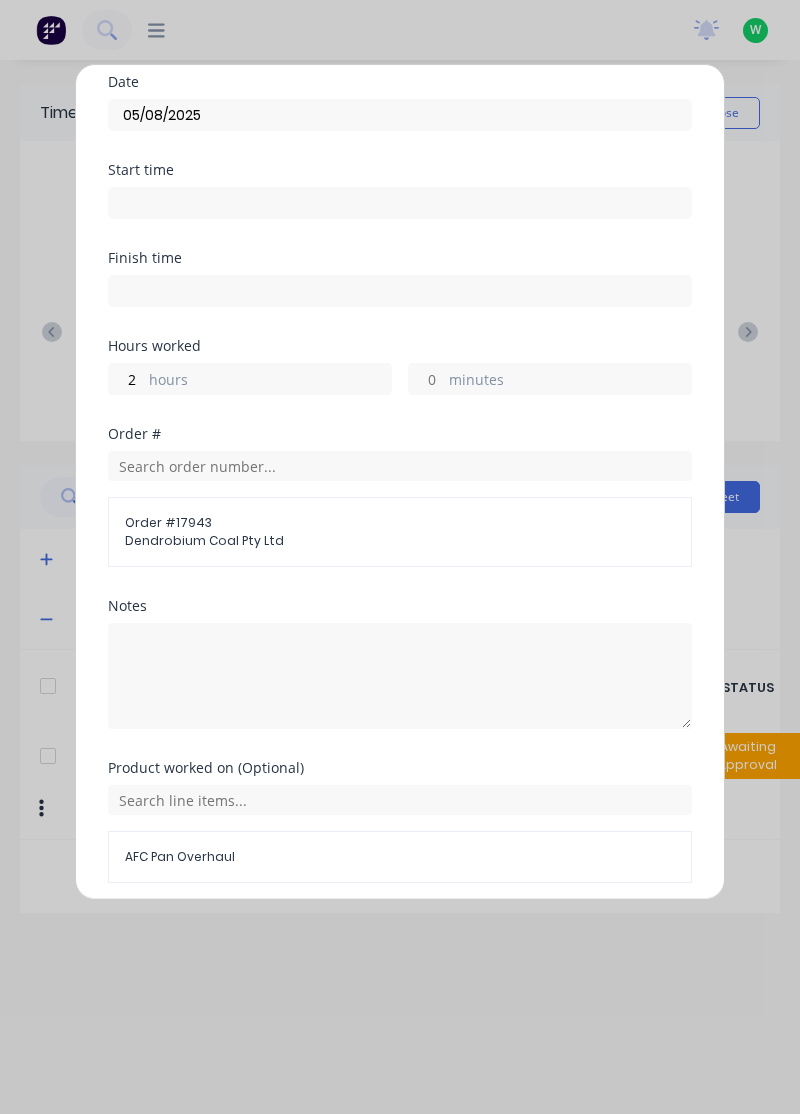 click on "Add manual time entry" at bounding box center [352, 931] 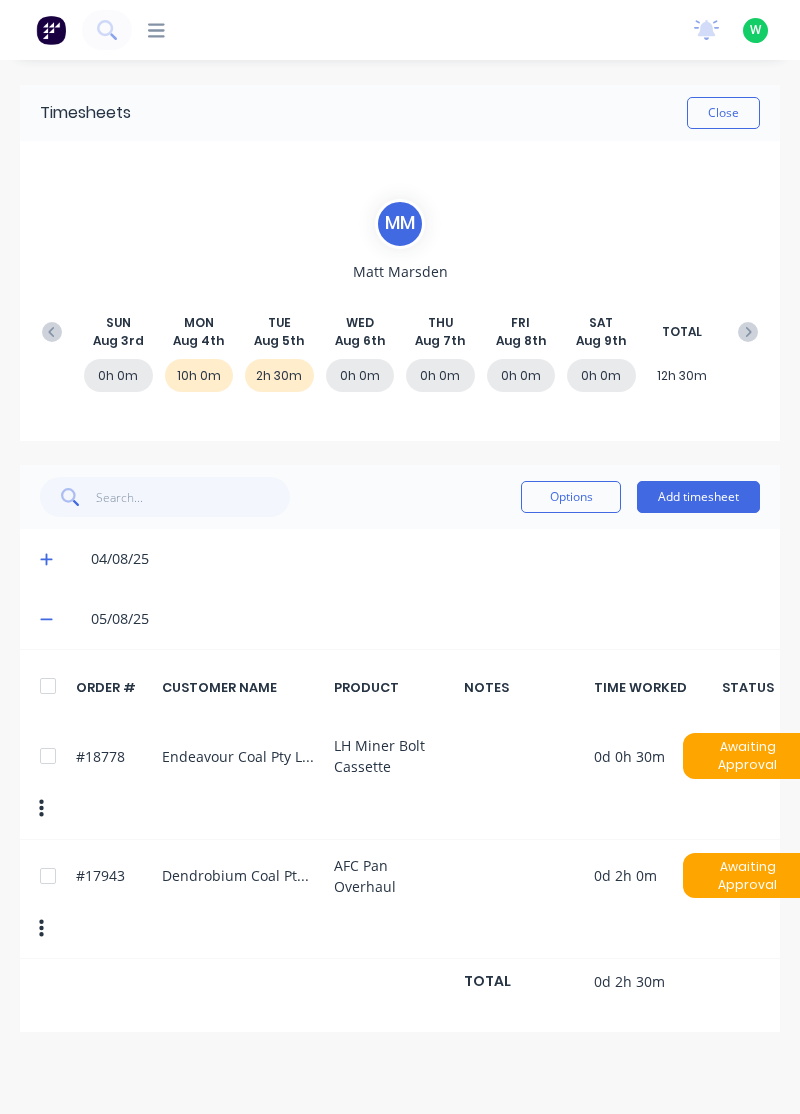 click on "Add timesheet" at bounding box center (698, 497) 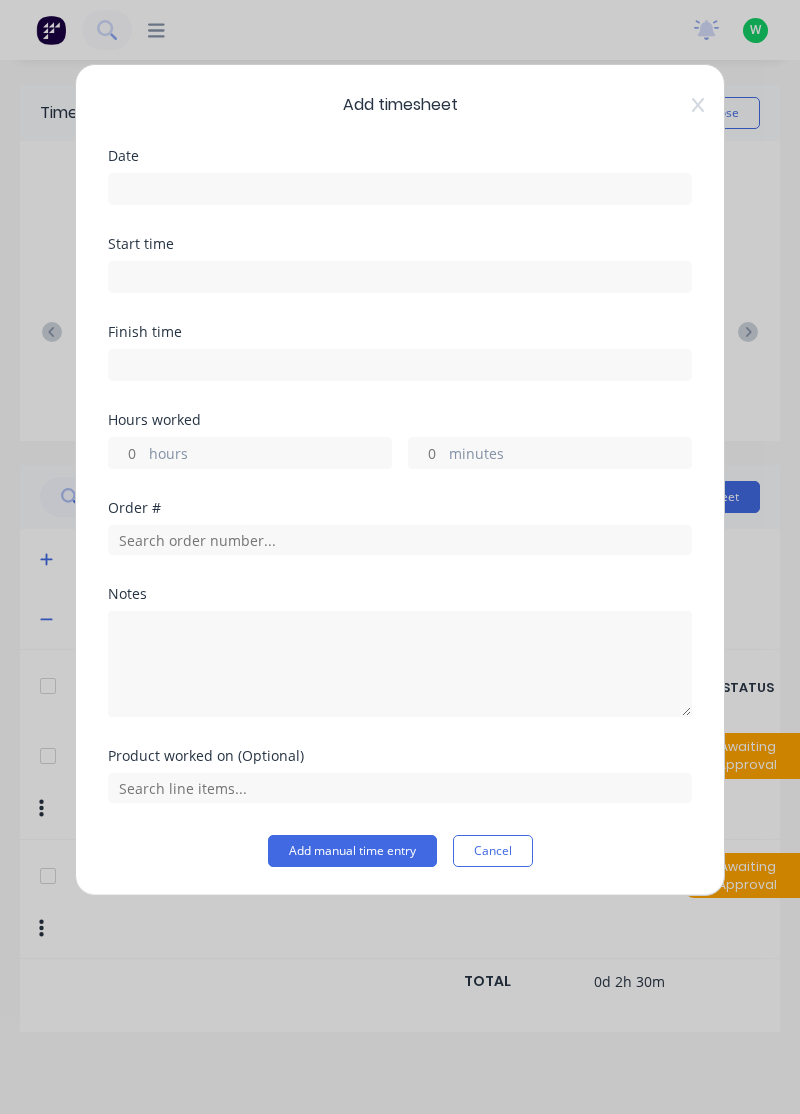 click at bounding box center (400, 189) 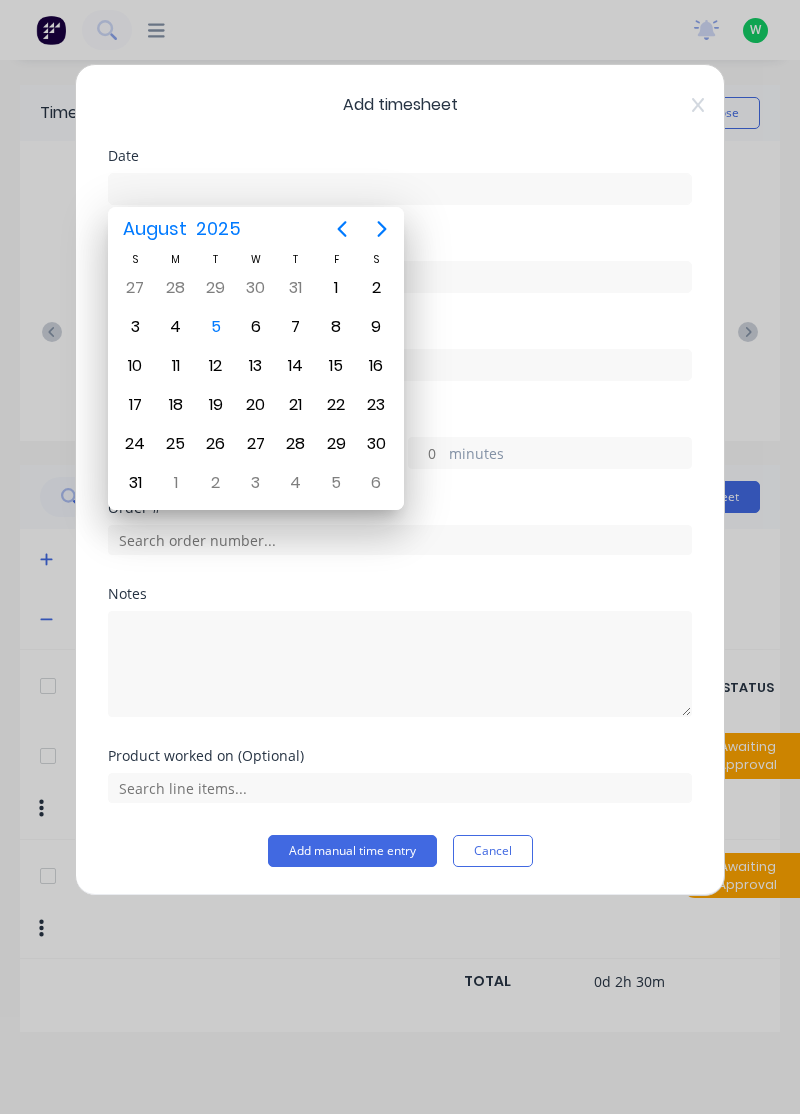 click on "5" at bounding box center [216, 327] 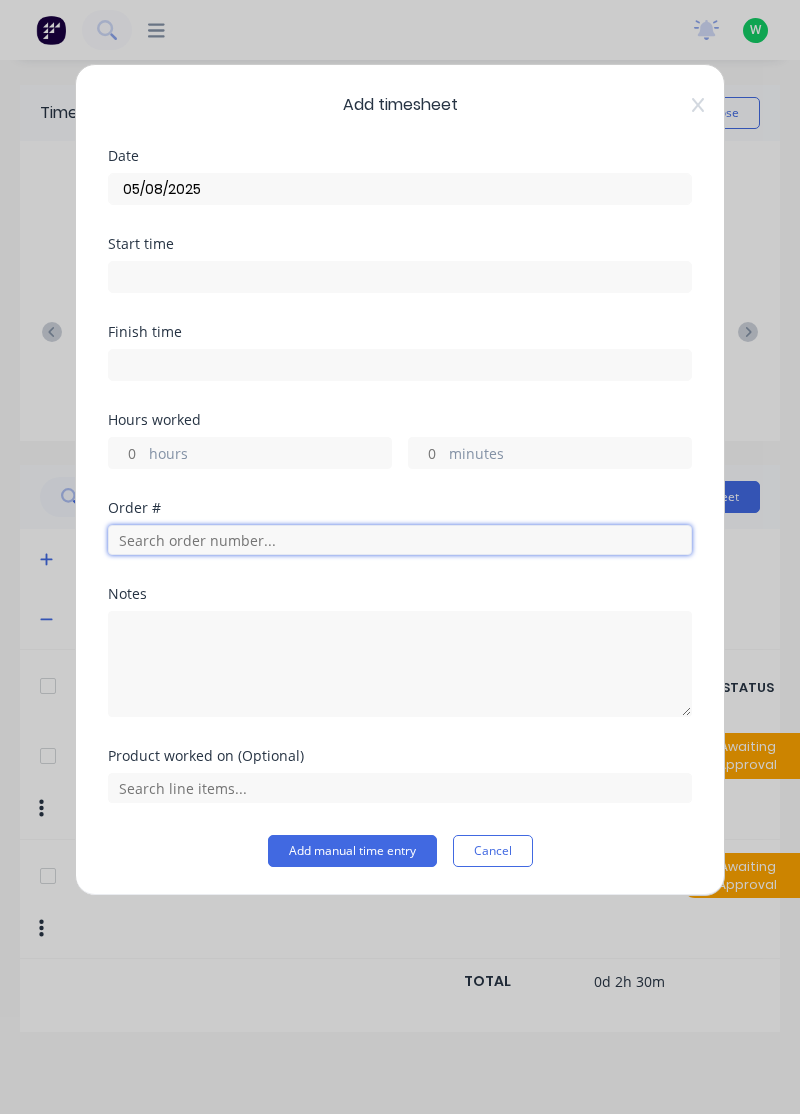 click at bounding box center [400, 540] 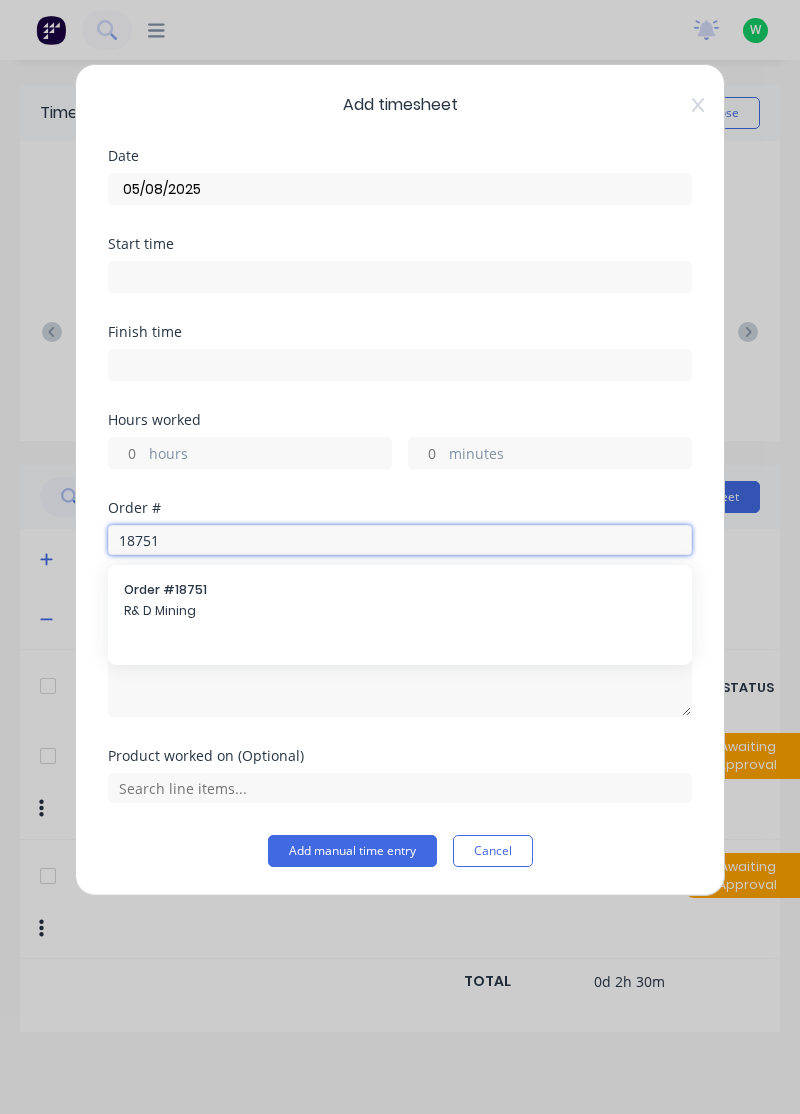type on "18751" 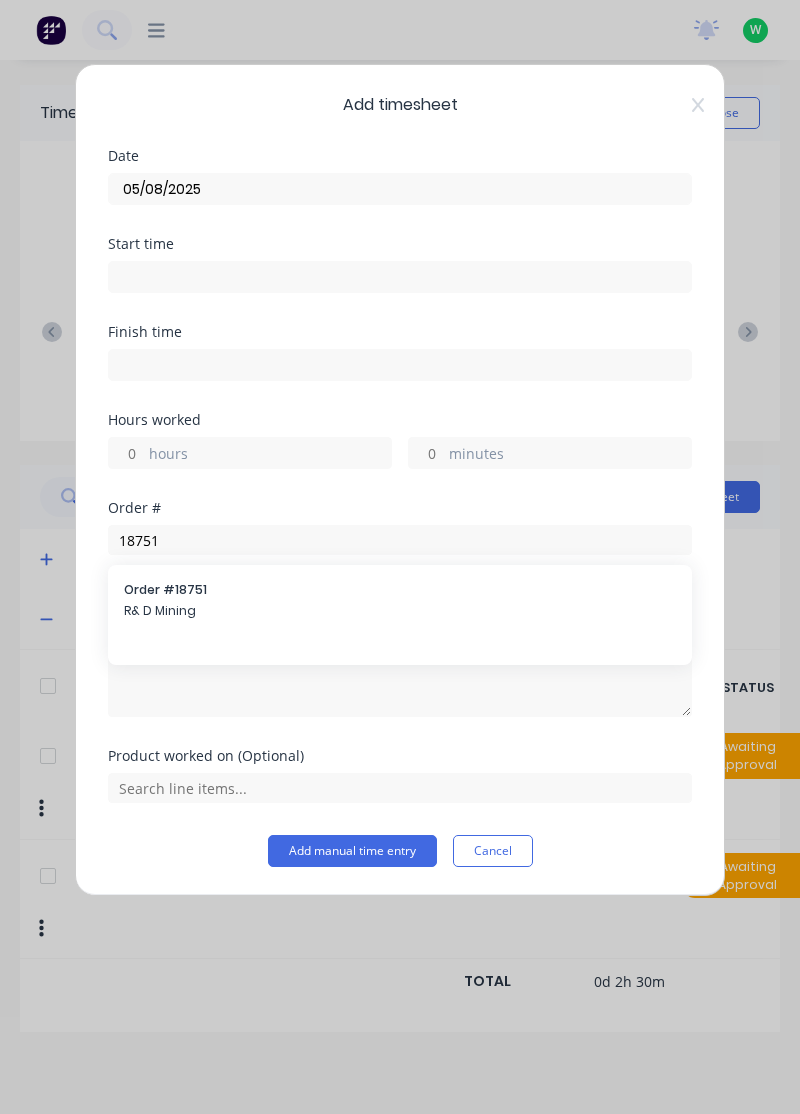 click on "Order # 18751" at bounding box center (400, 590) 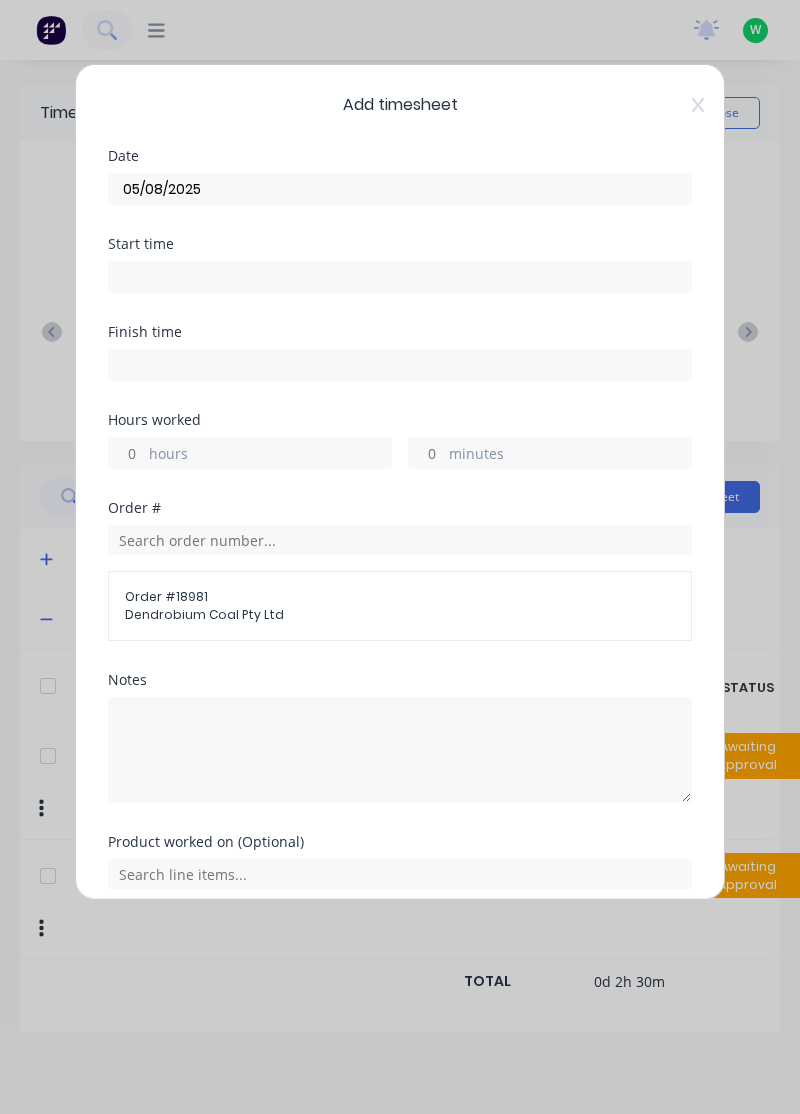 click on "hours" at bounding box center (270, 455) 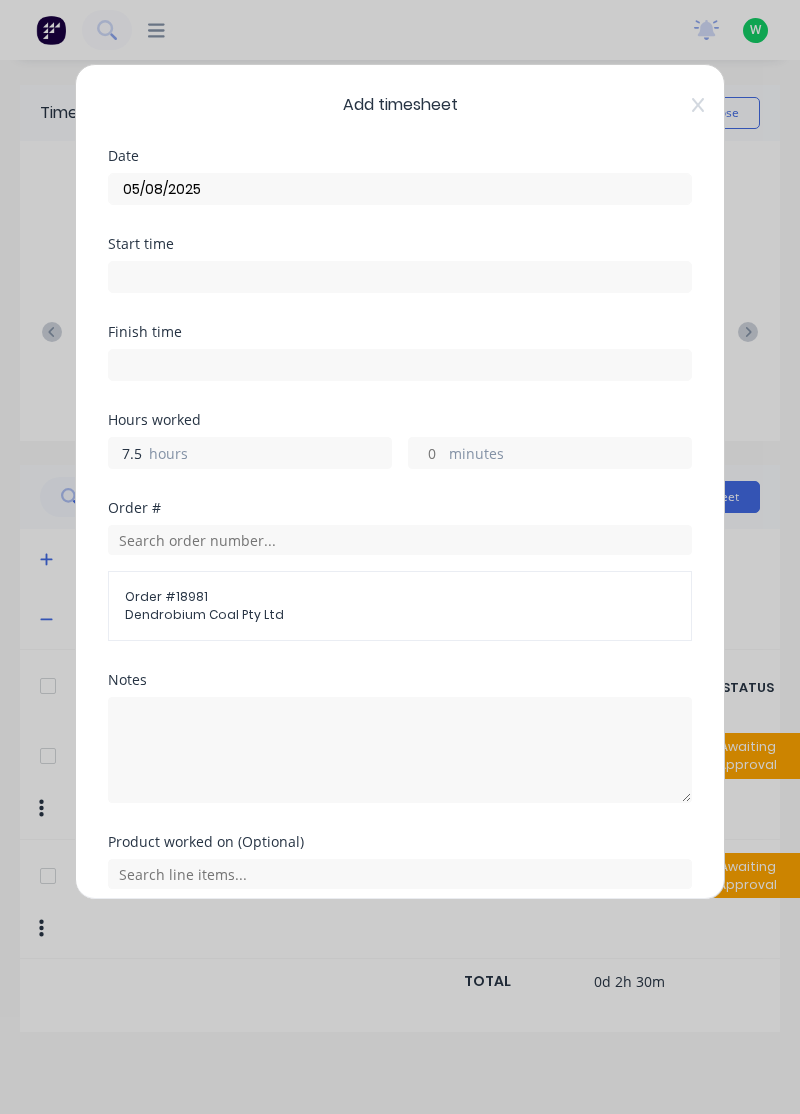 type on "7.5" 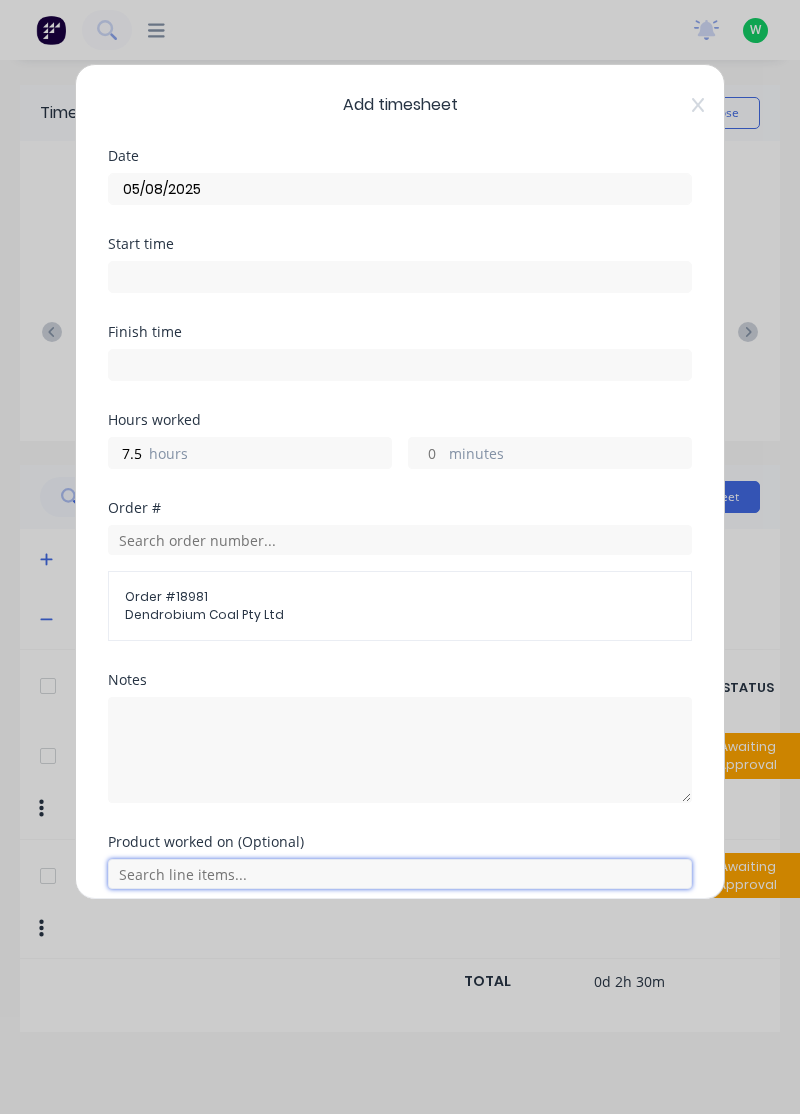 click at bounding box center (400, 874) 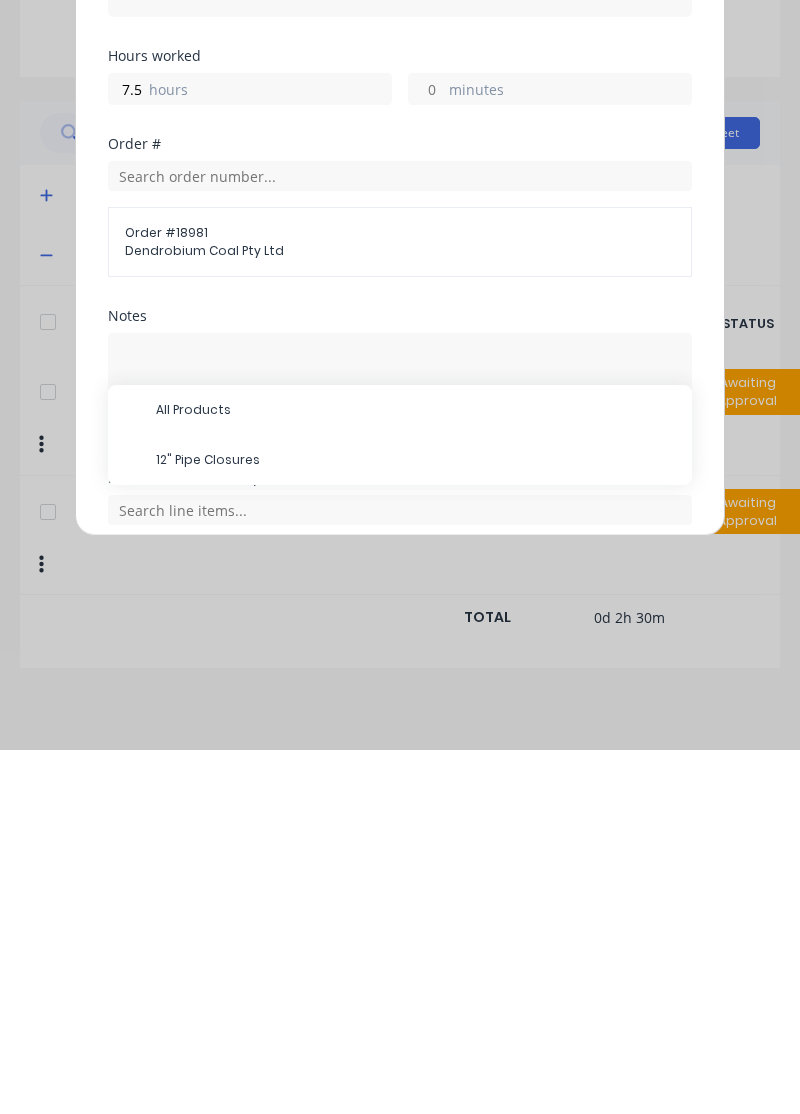click on "12" Pipe Closures" at bounding box center (416, 824) 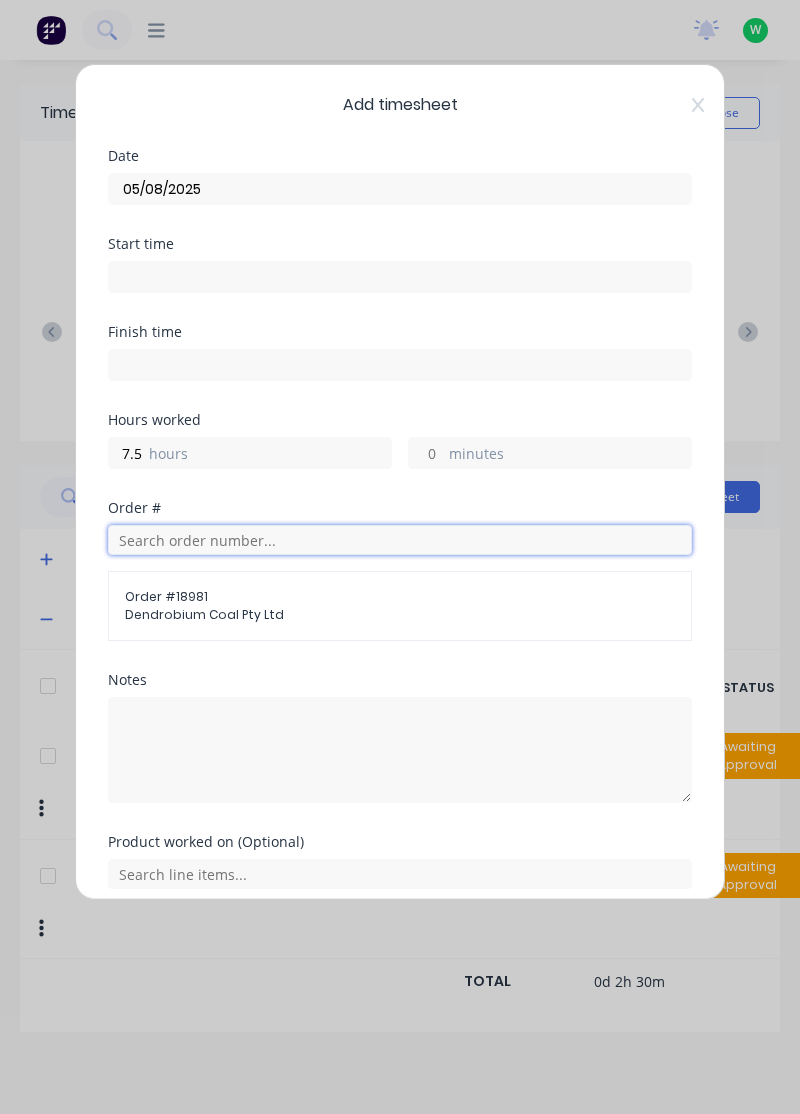 click at bounding box center (400, 540) 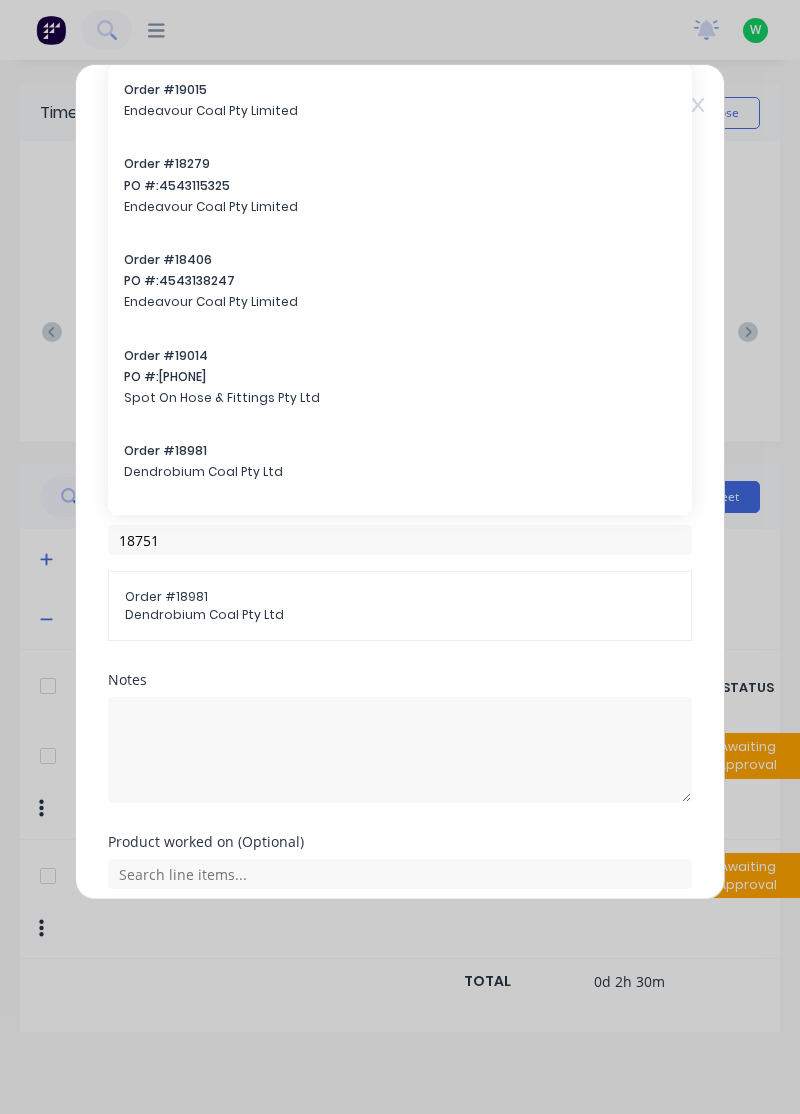 click on "Dendrobium Coal Pty Ltd" at bounding box center [400, 615] 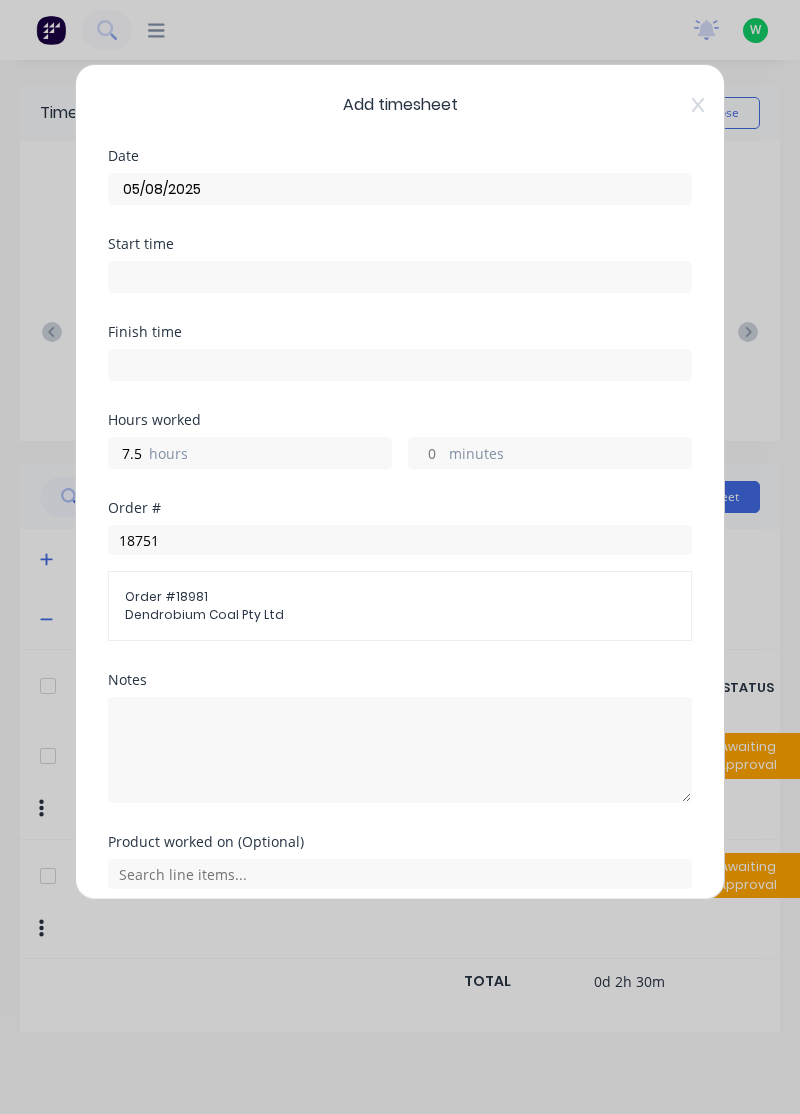 click on "Order # 18981" at bounding box center (400, 597) 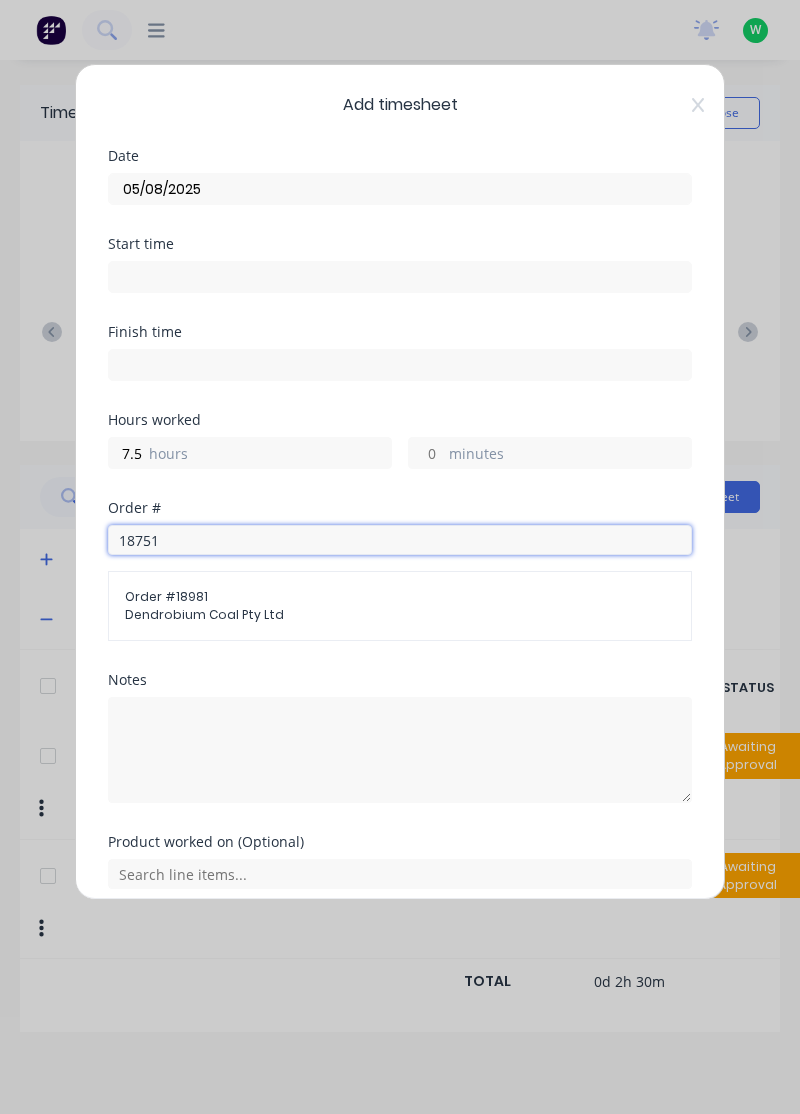 click on "18751" at bounding box center [400, 540] 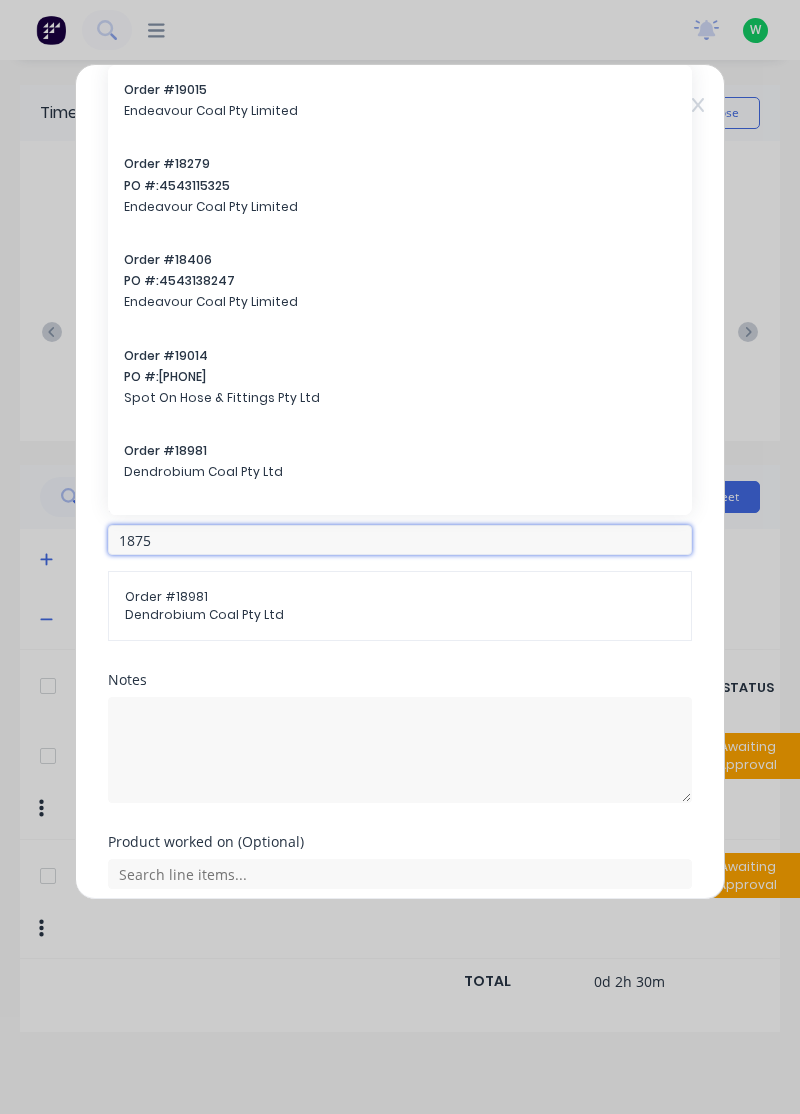 type on "18751" 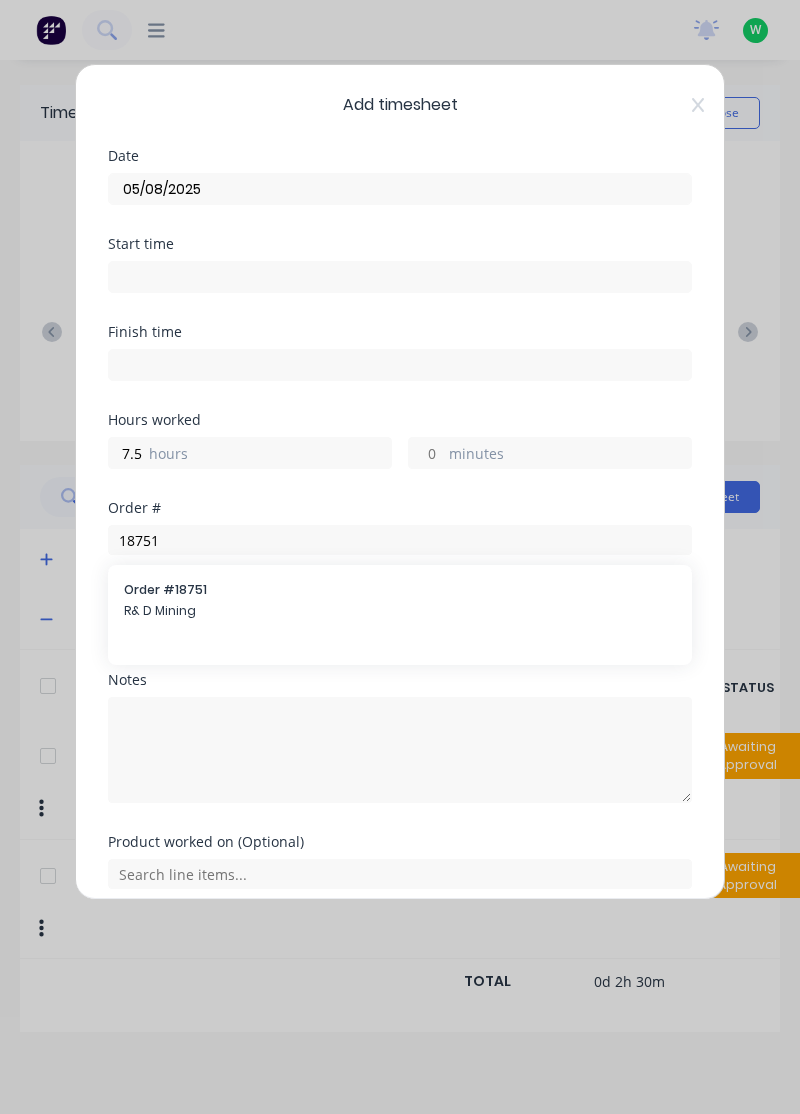 click on "R& D Mining" at bounding box center (400, 611) 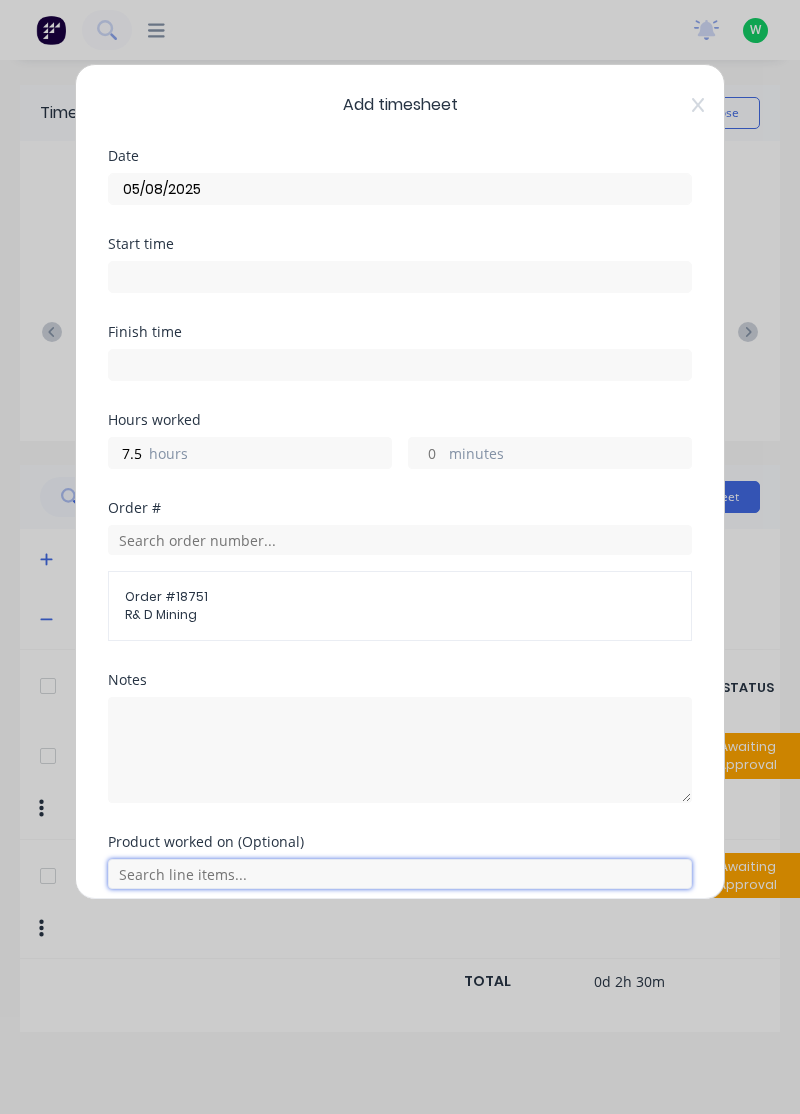 click at bounding box center [400, 874] 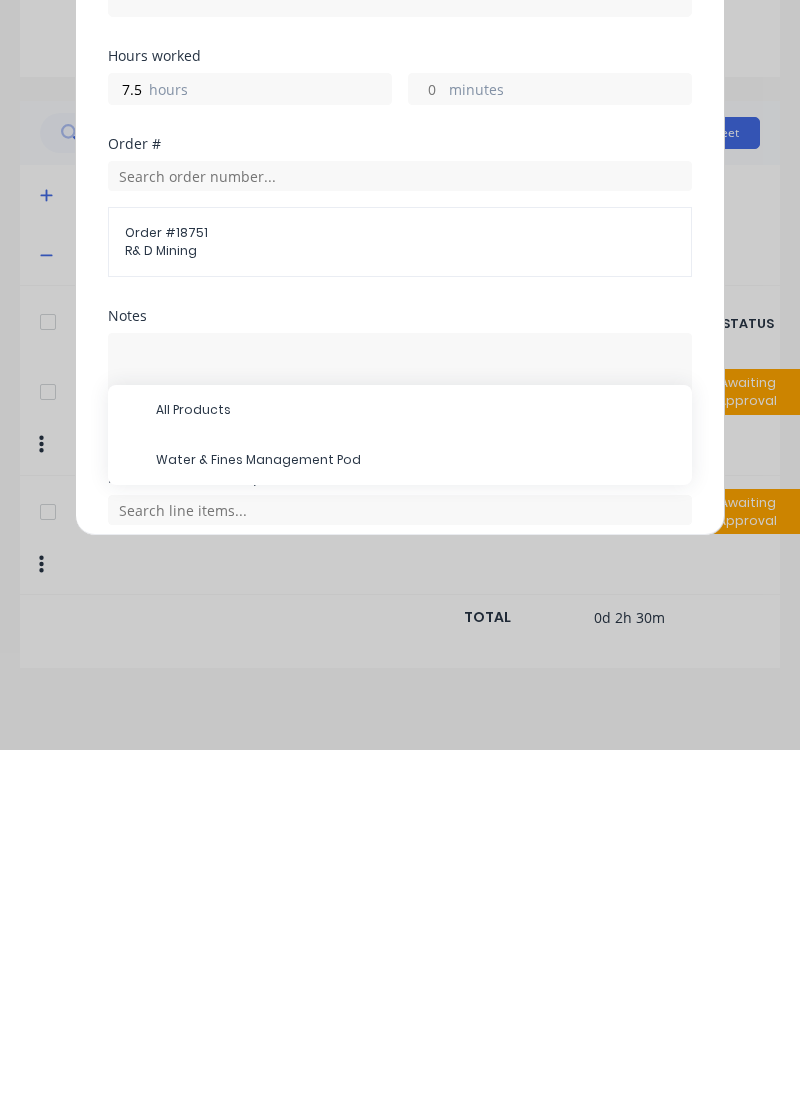 click on "Water & Fines Management Pod" at bounding box center [416, 824] 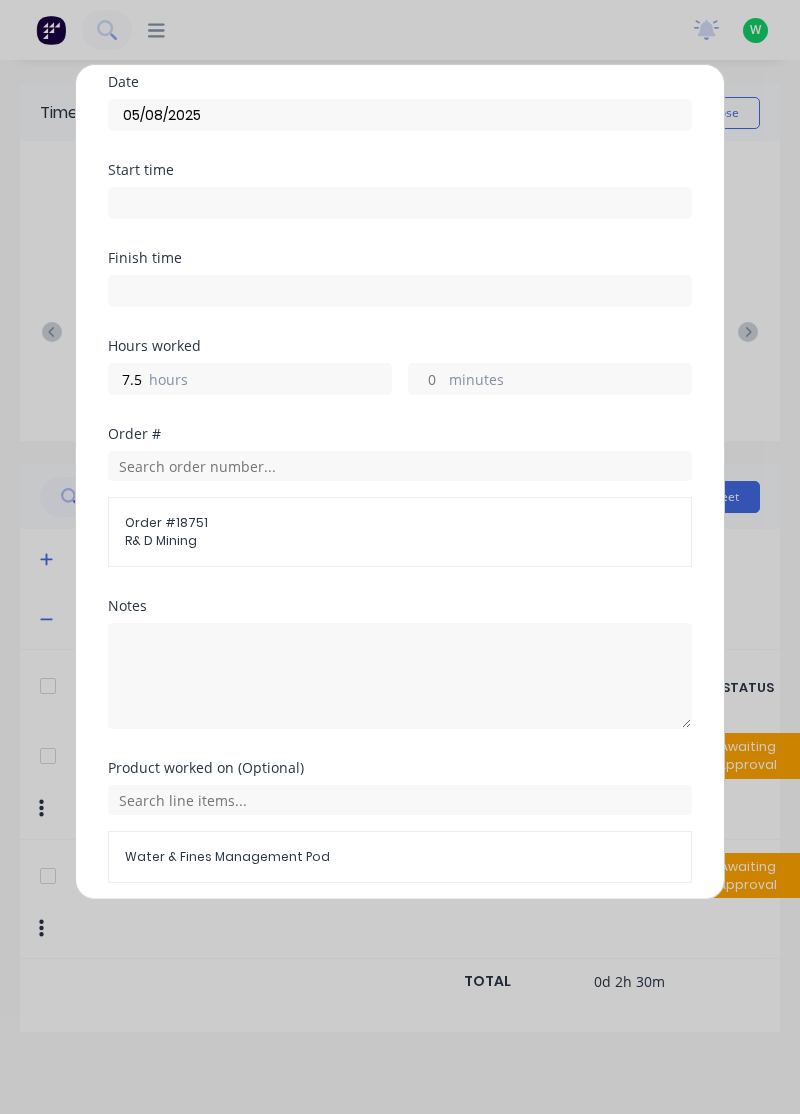 scroll, scrollTop: 74, scrollLeft: 0, axis: vertical 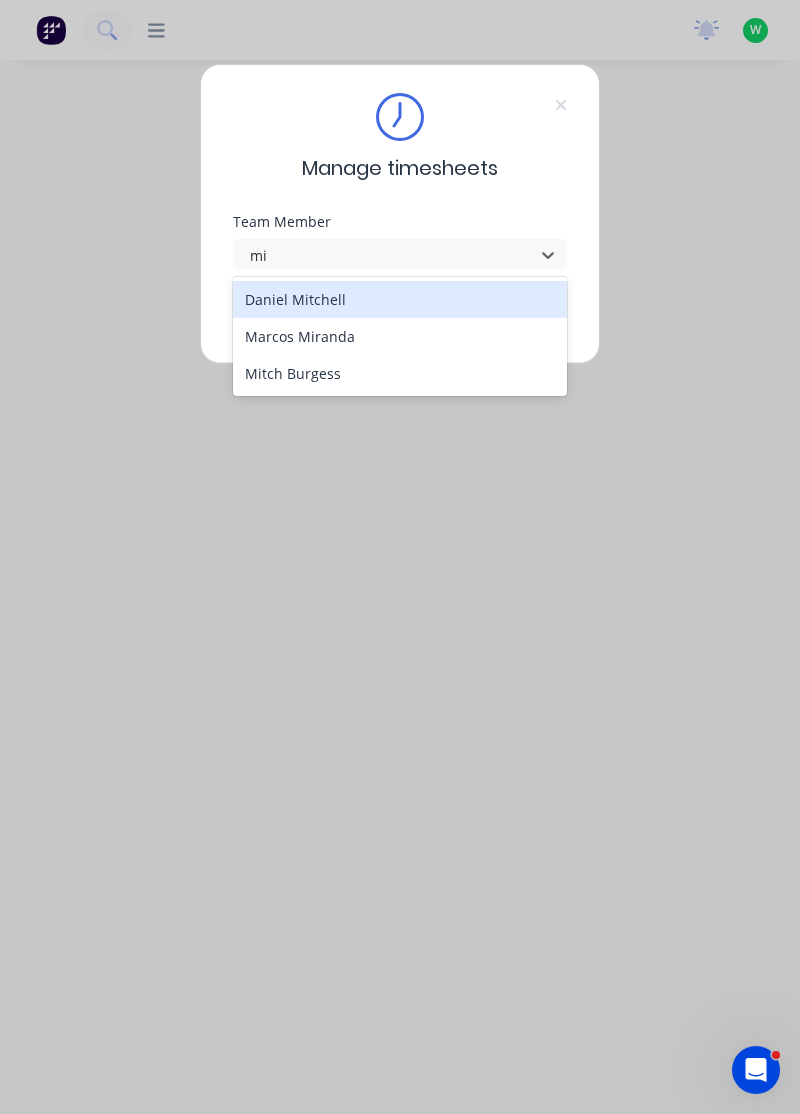 click on "Mitch Burgess" at bounding box center (400, 373) 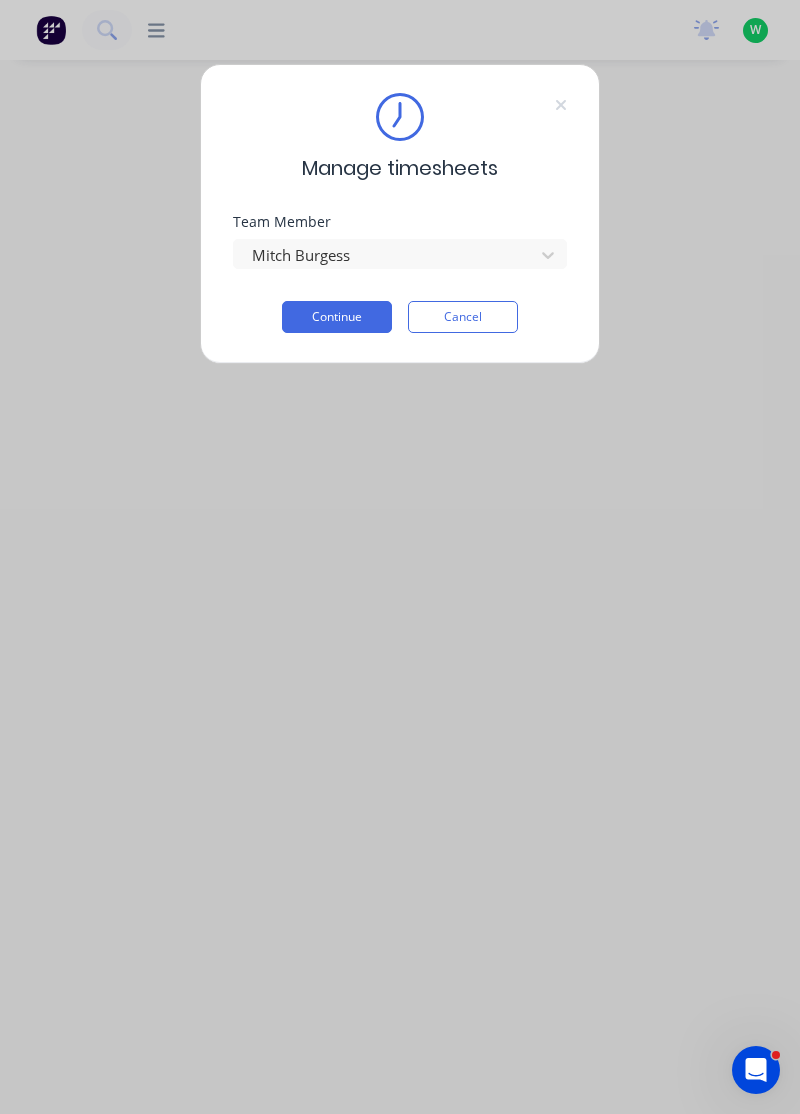 click on "Continue" at bounding box center [337, 317] 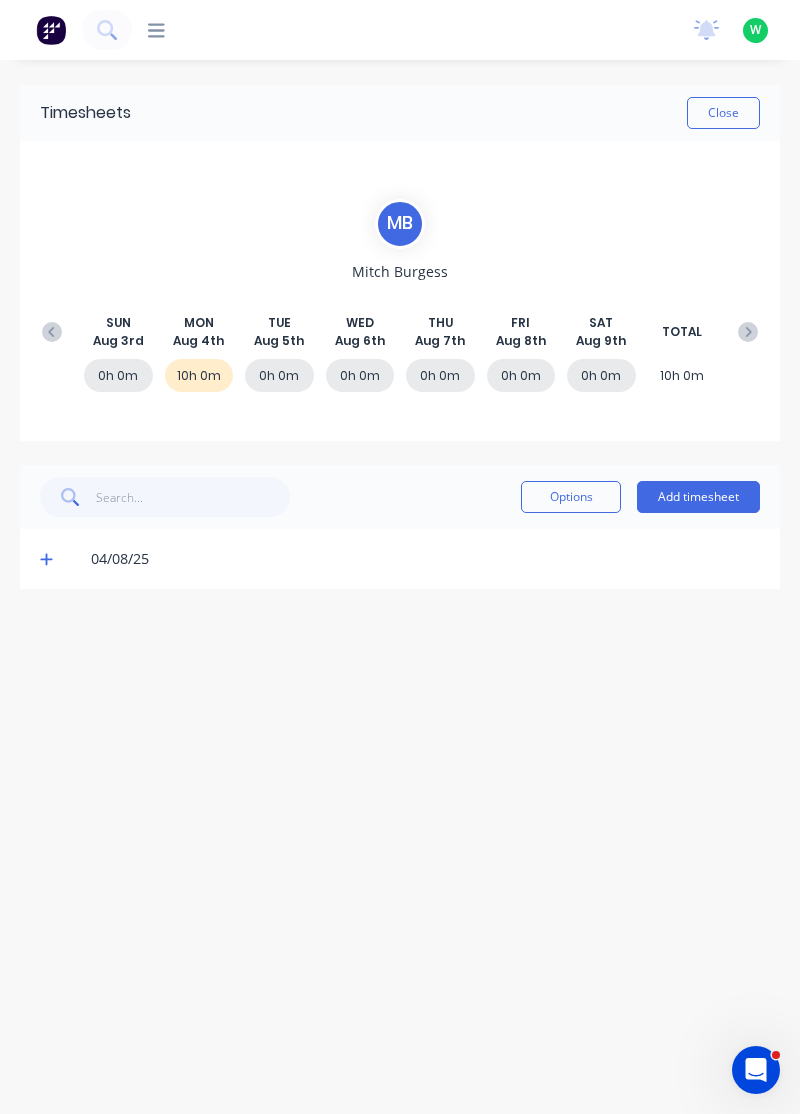 click at bounding box center (52, 332) 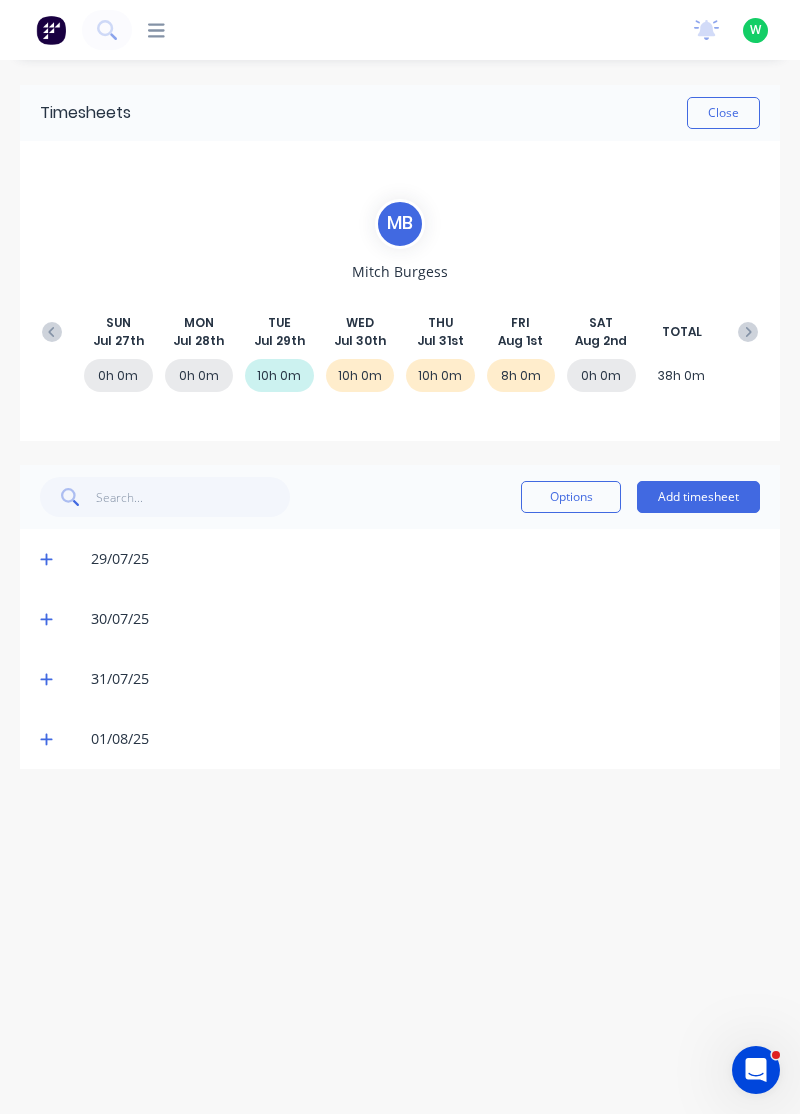 click 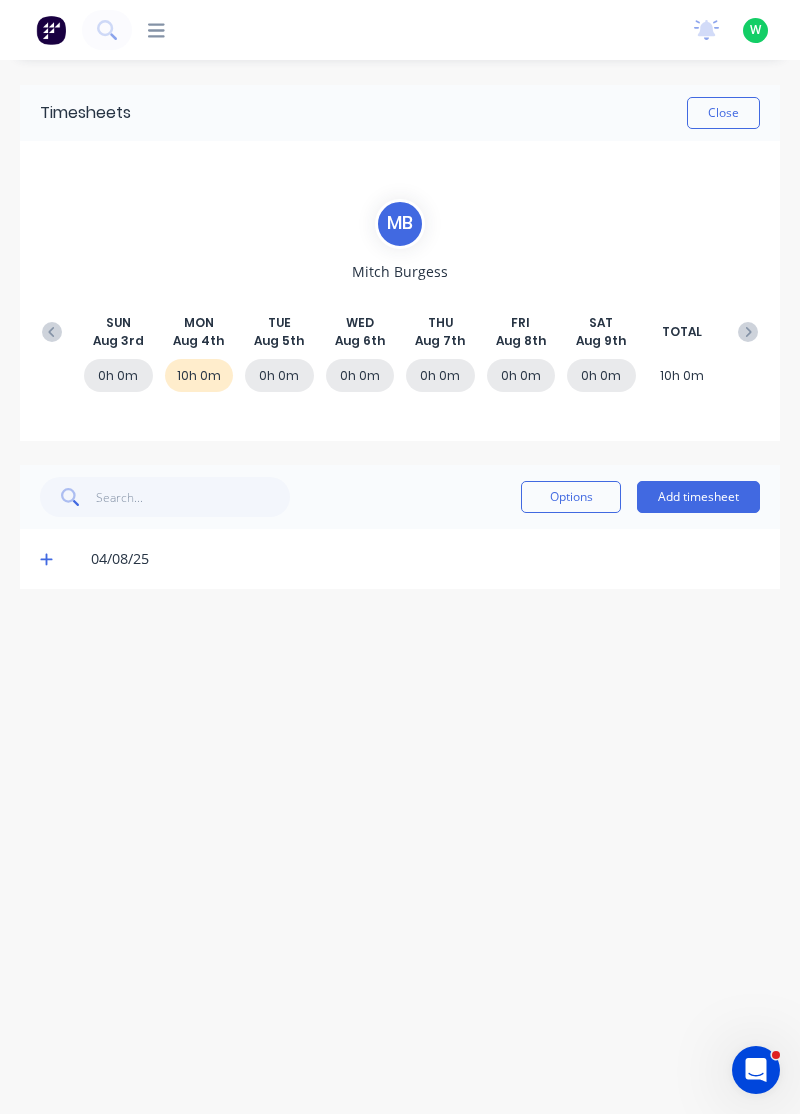 click 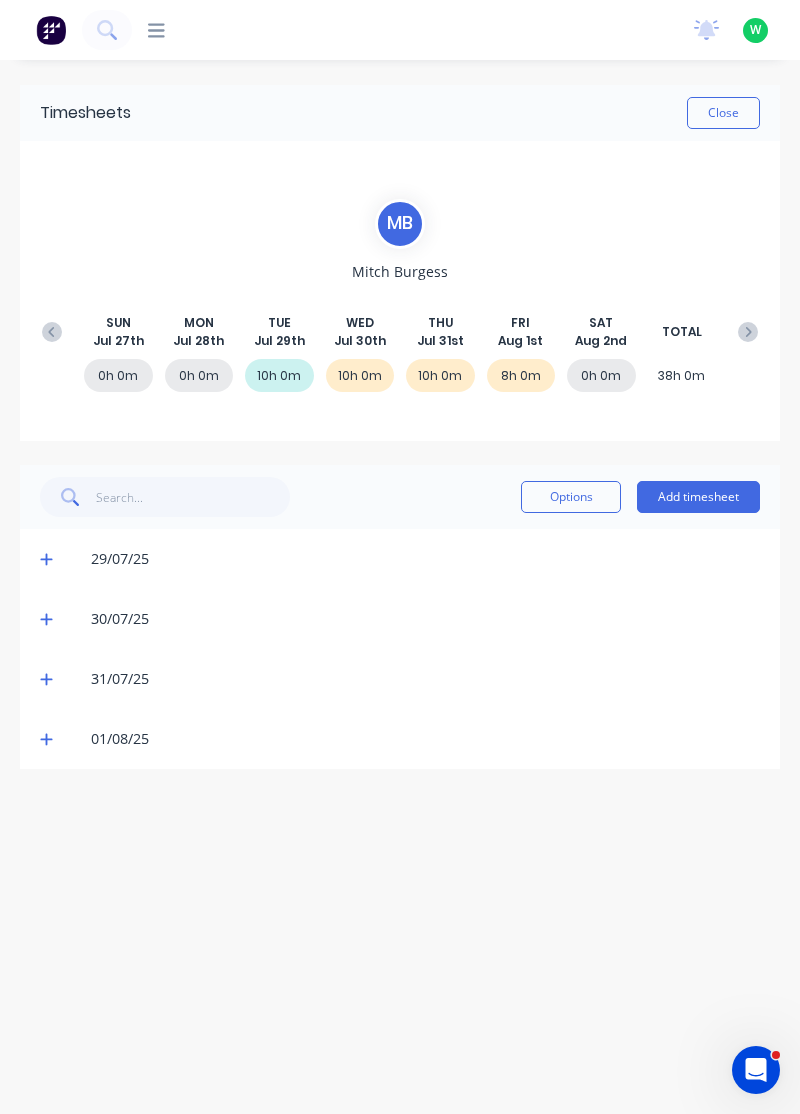 click at bounding box center [748, 332] 